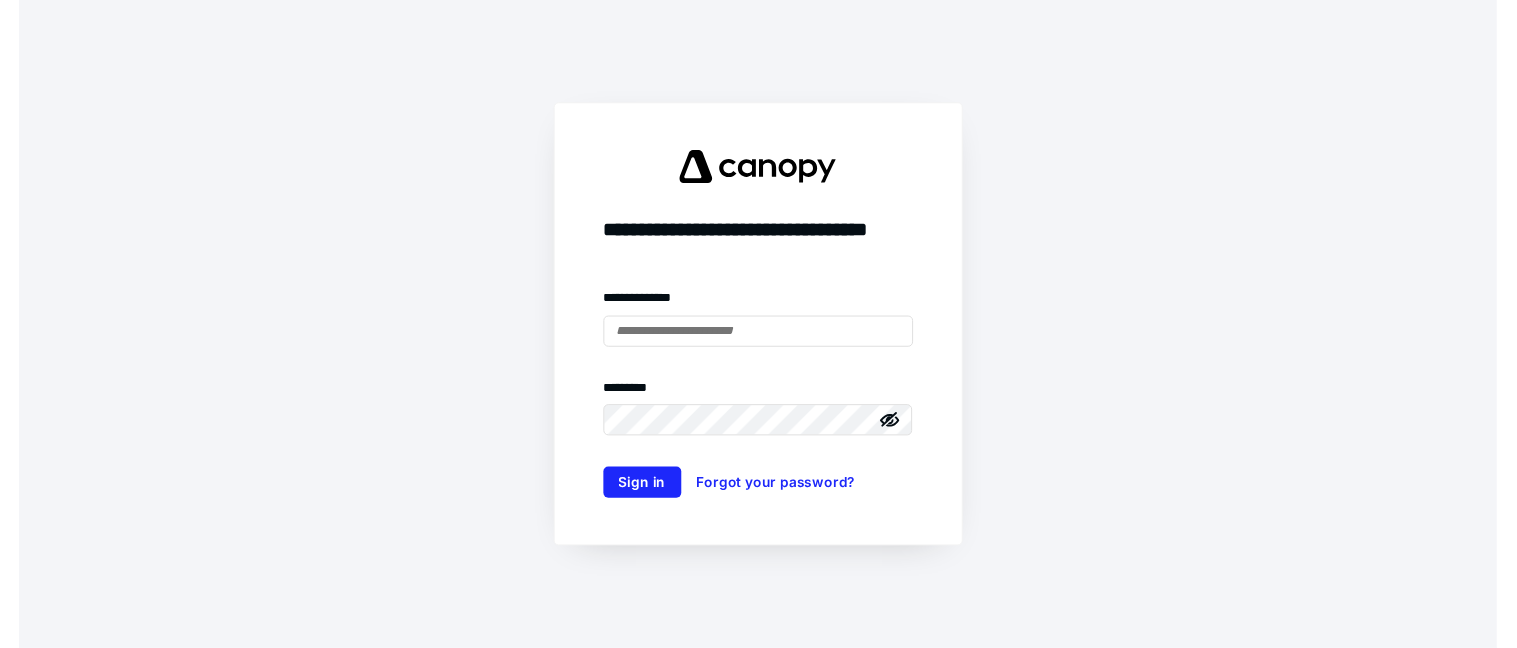 scroll, scrollTop: 0, scrollLeft: 0, axis: both 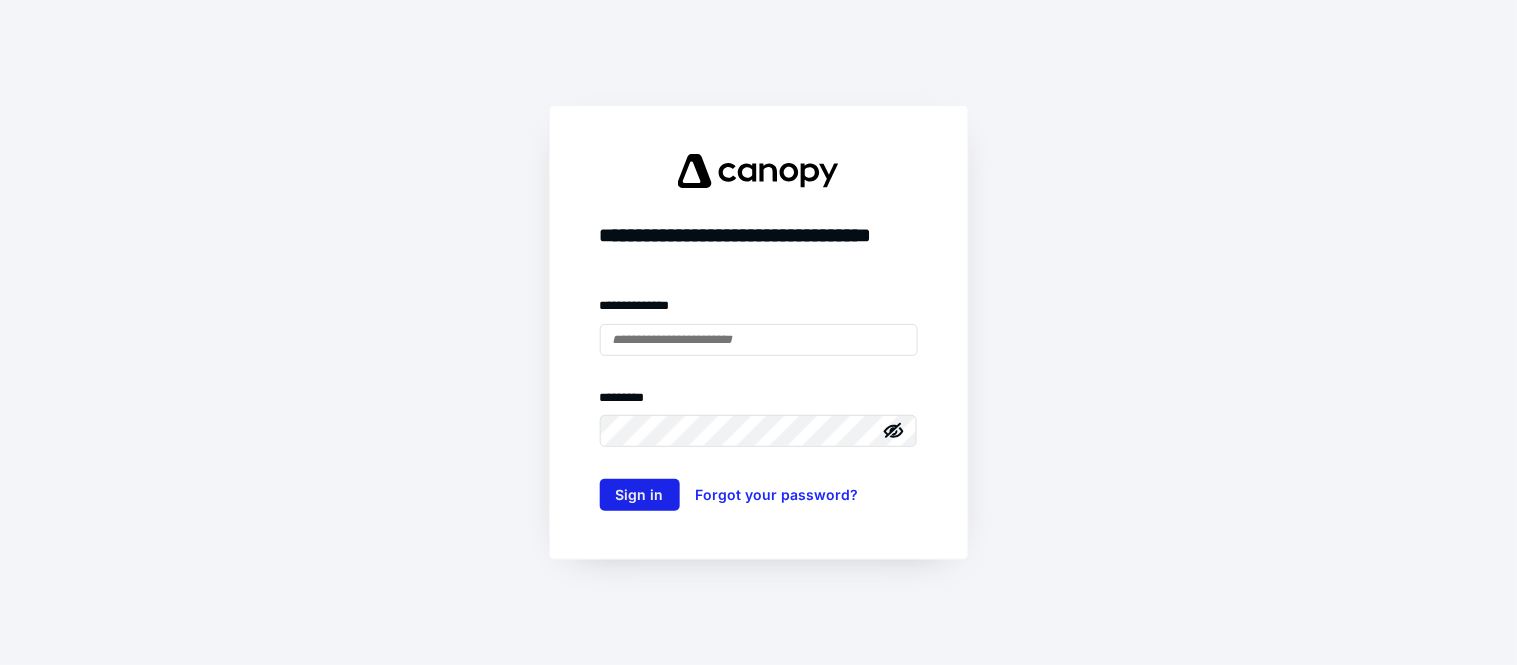 type on "**********" 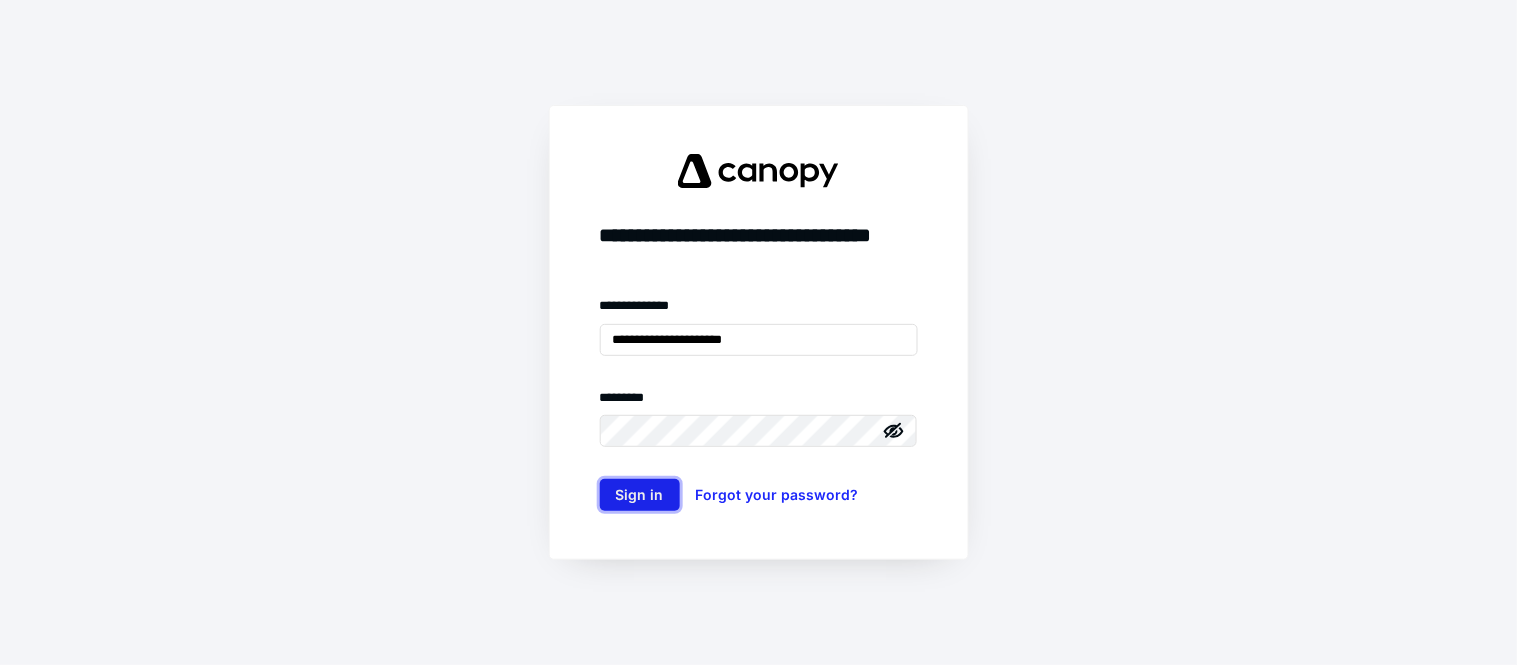 click on "Sign in" at bounding box center (640, 495) 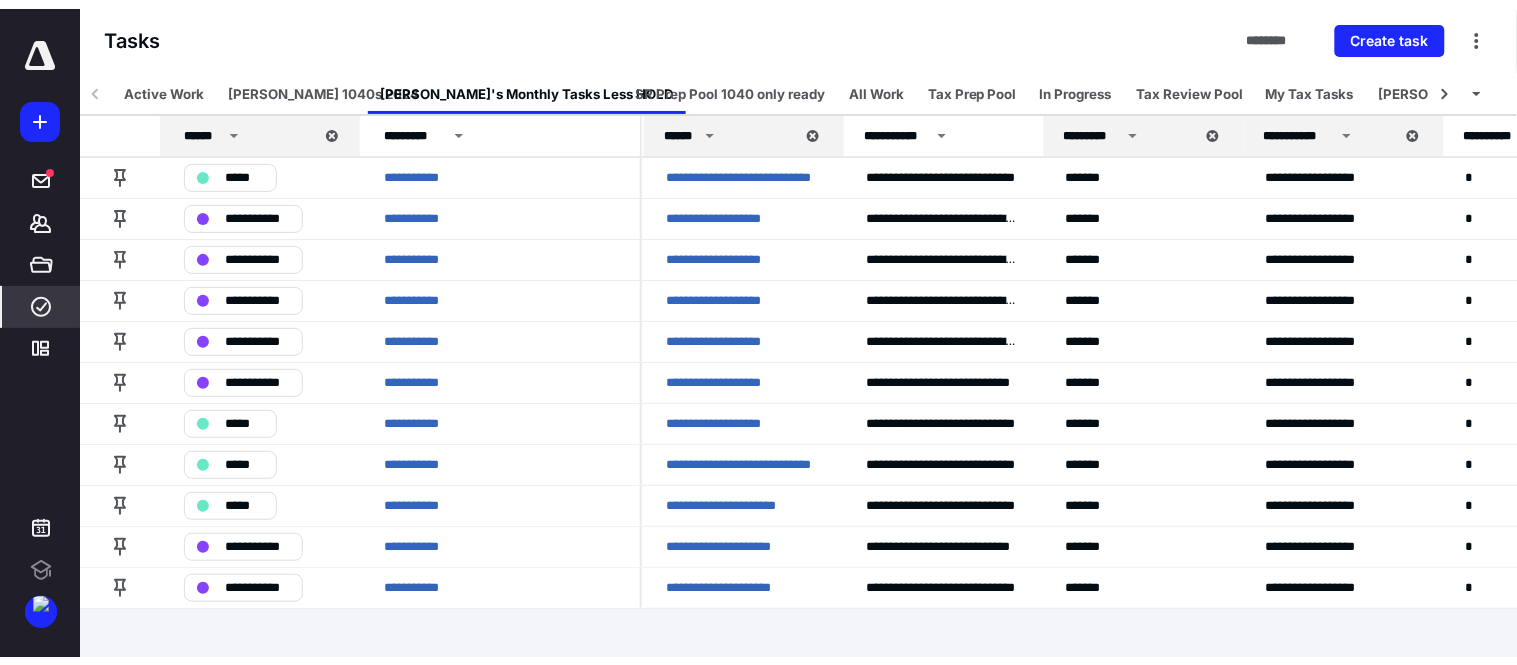 scroll, scrollTop: 0, scrollLeft: 0, axis: both 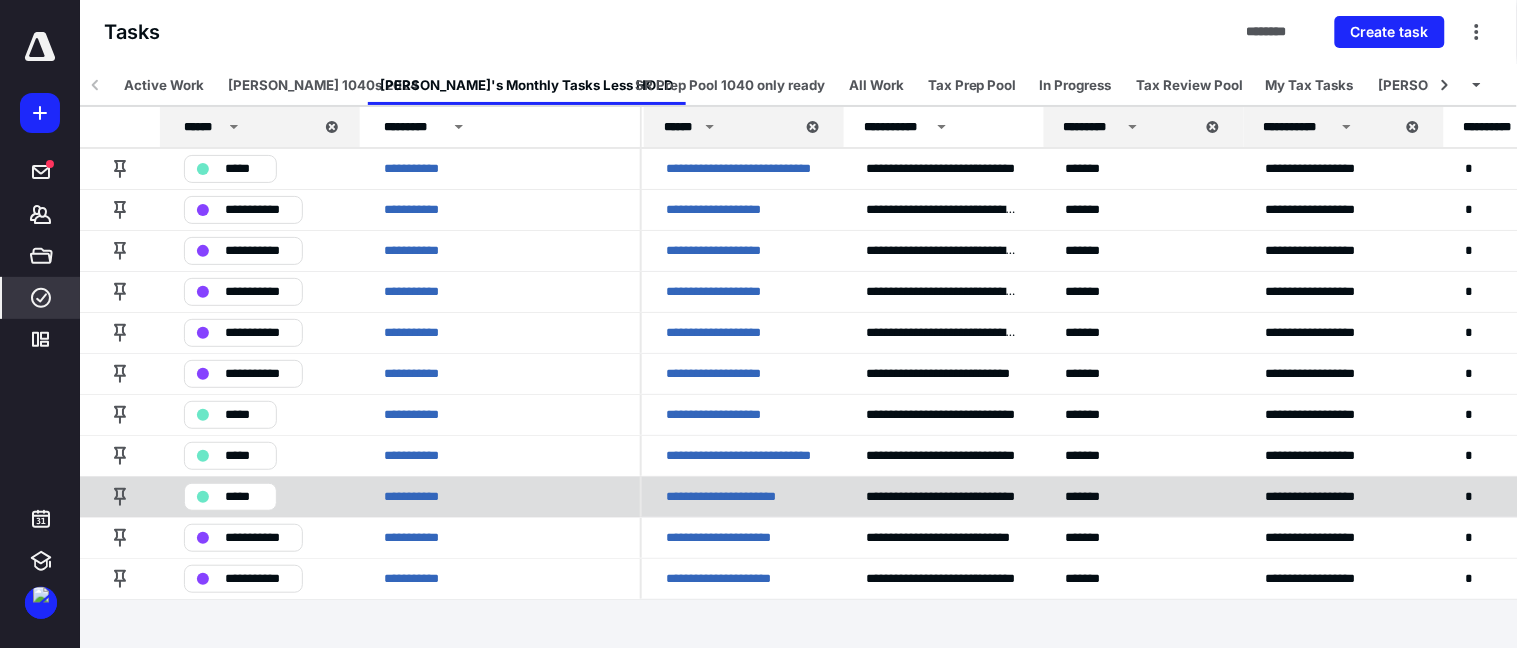 click on "**********" at bounding box center (742, 496) 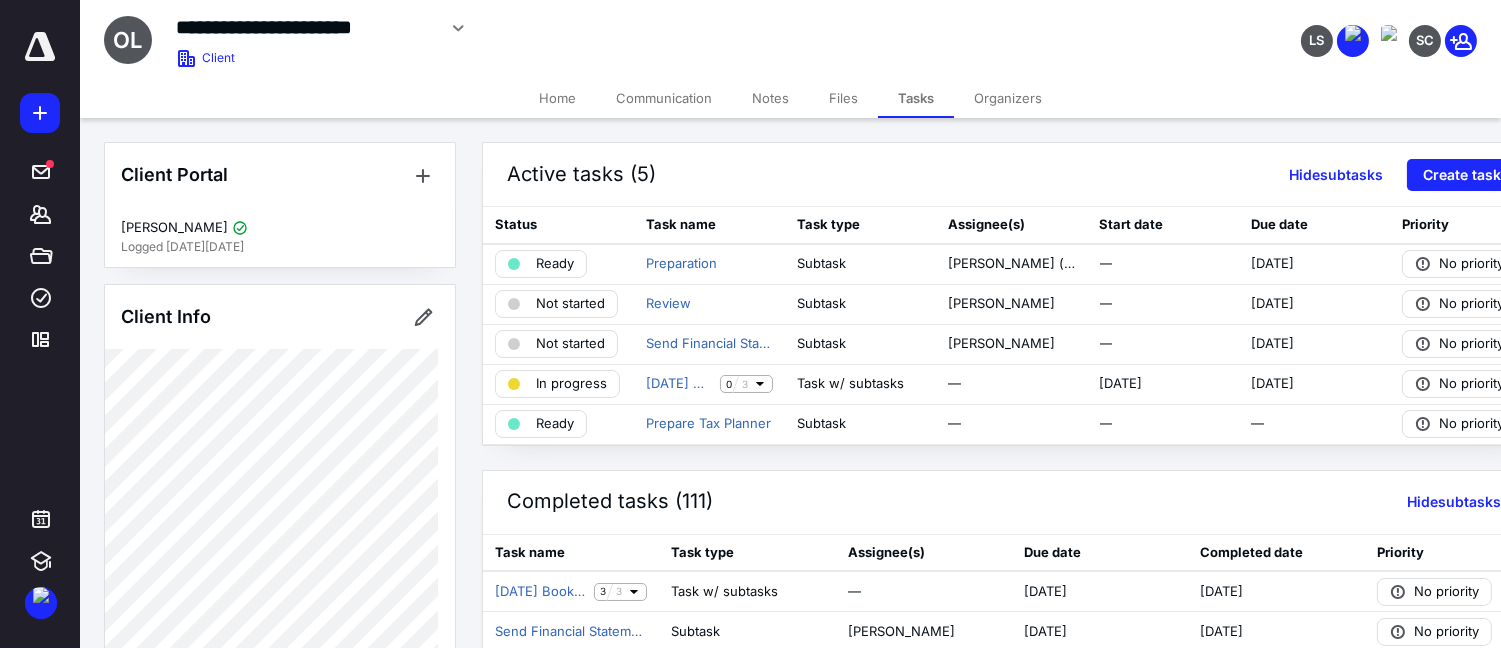 click on "Files" at bounding box center [843, 98] 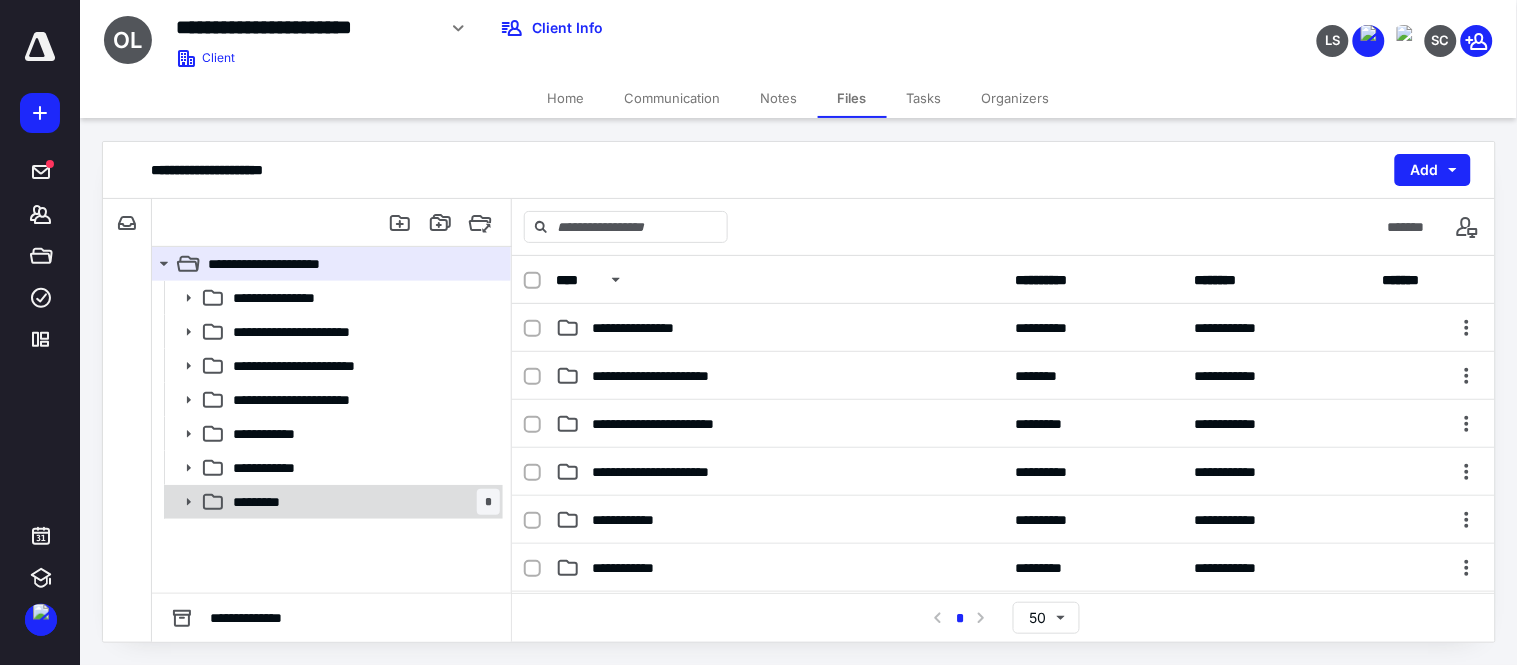 click on "********* *" at bounding box center [332, 502] 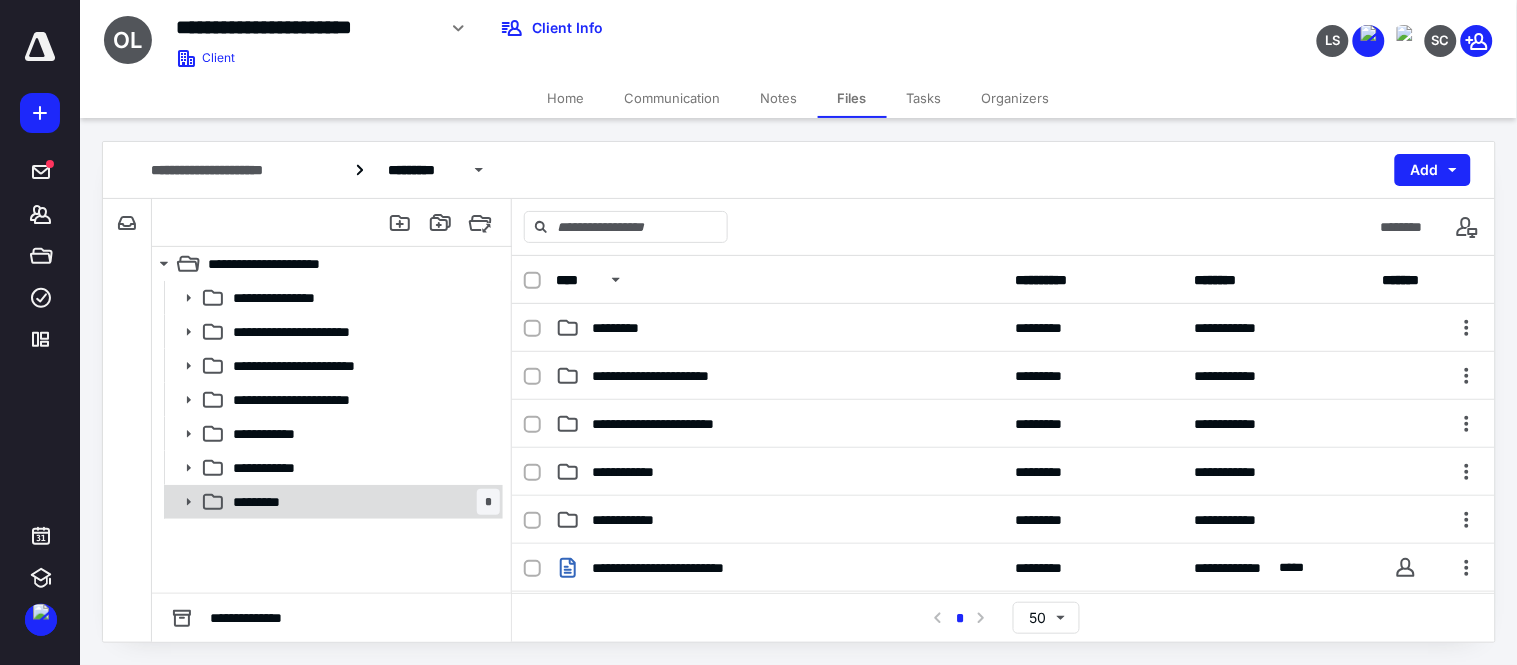 click on "*********" at bounding box center [264, 502] 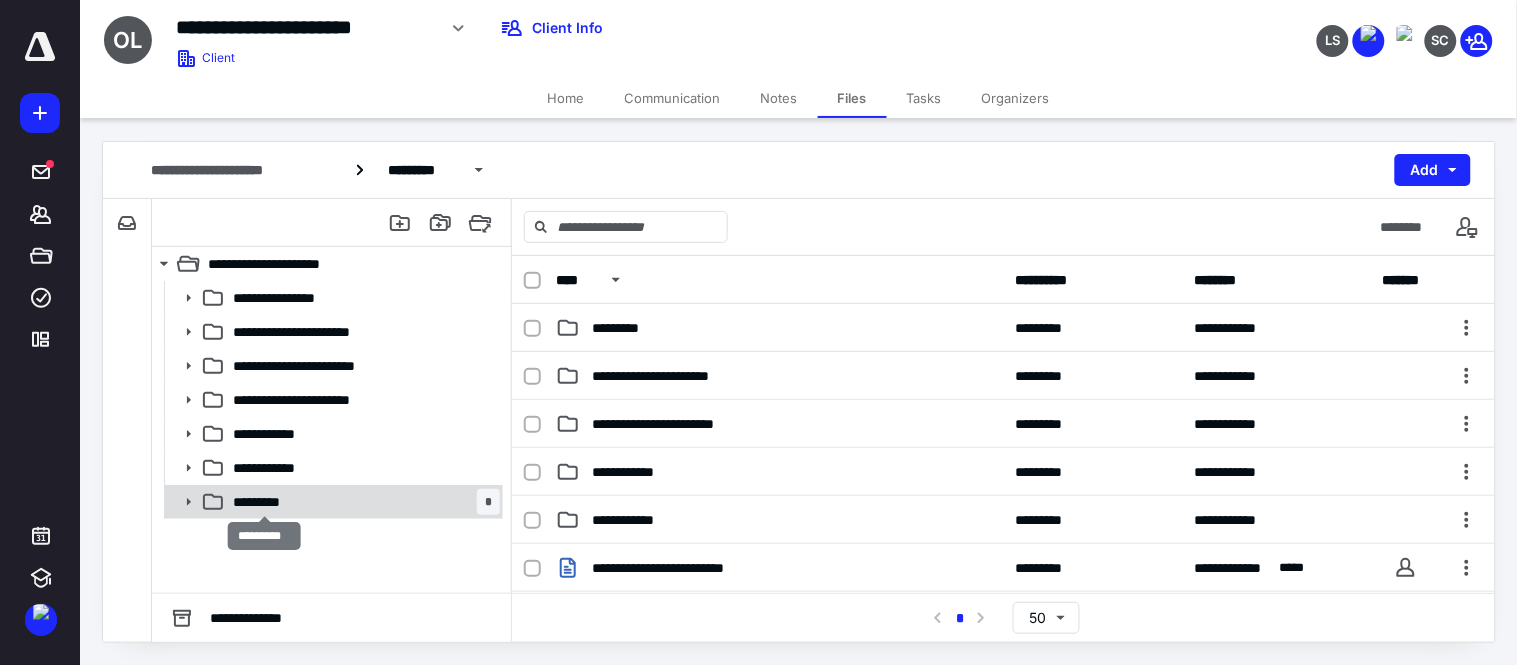 click on "*********" at bounding box center (264, 502) 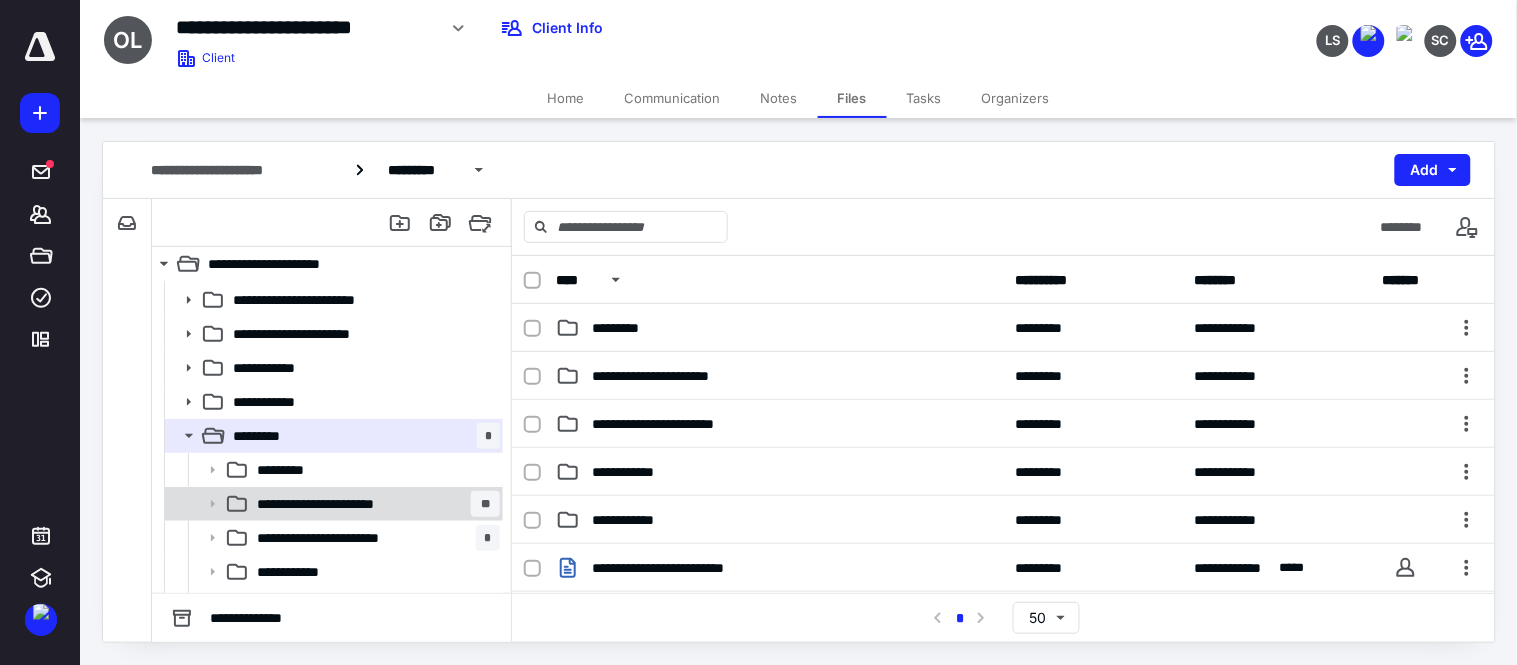scroll, scrollTop: 95, scrollLeft: 0, axis: vertical 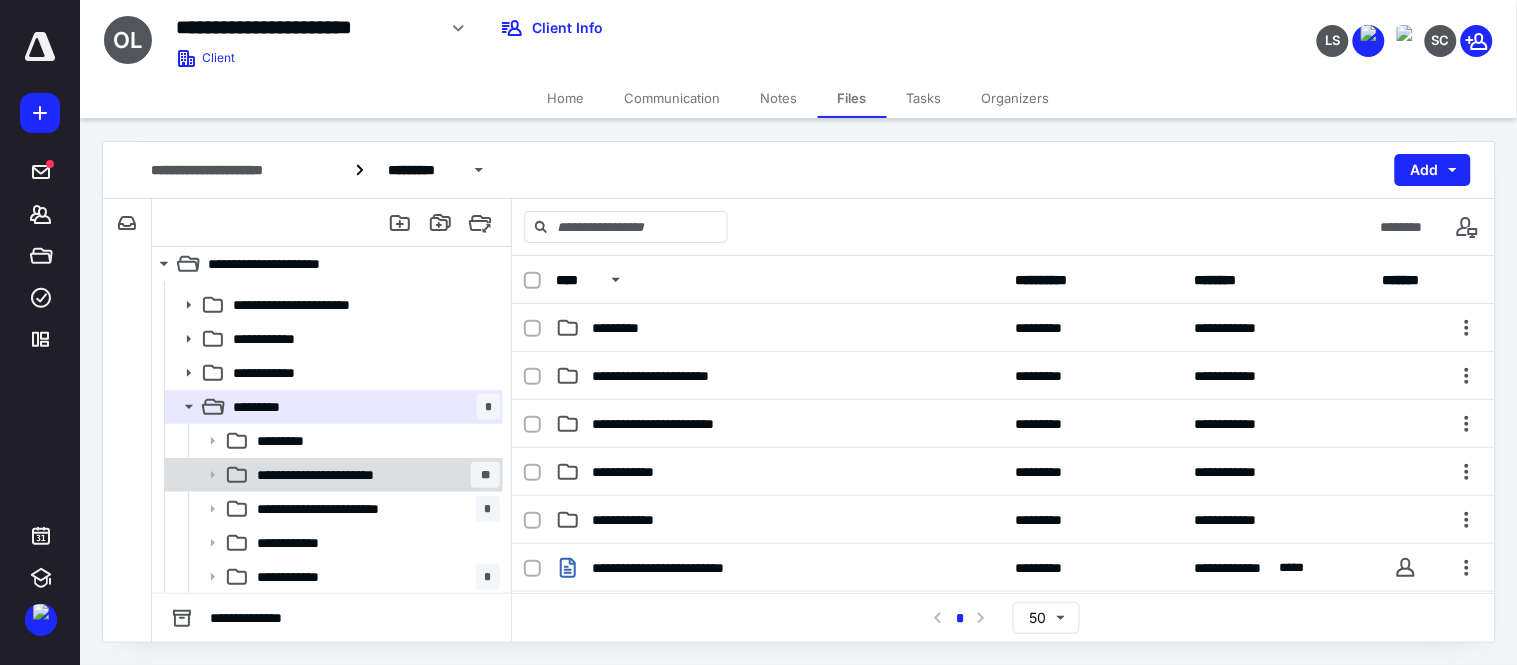 click on "**********" at bounding box center [374, 475] 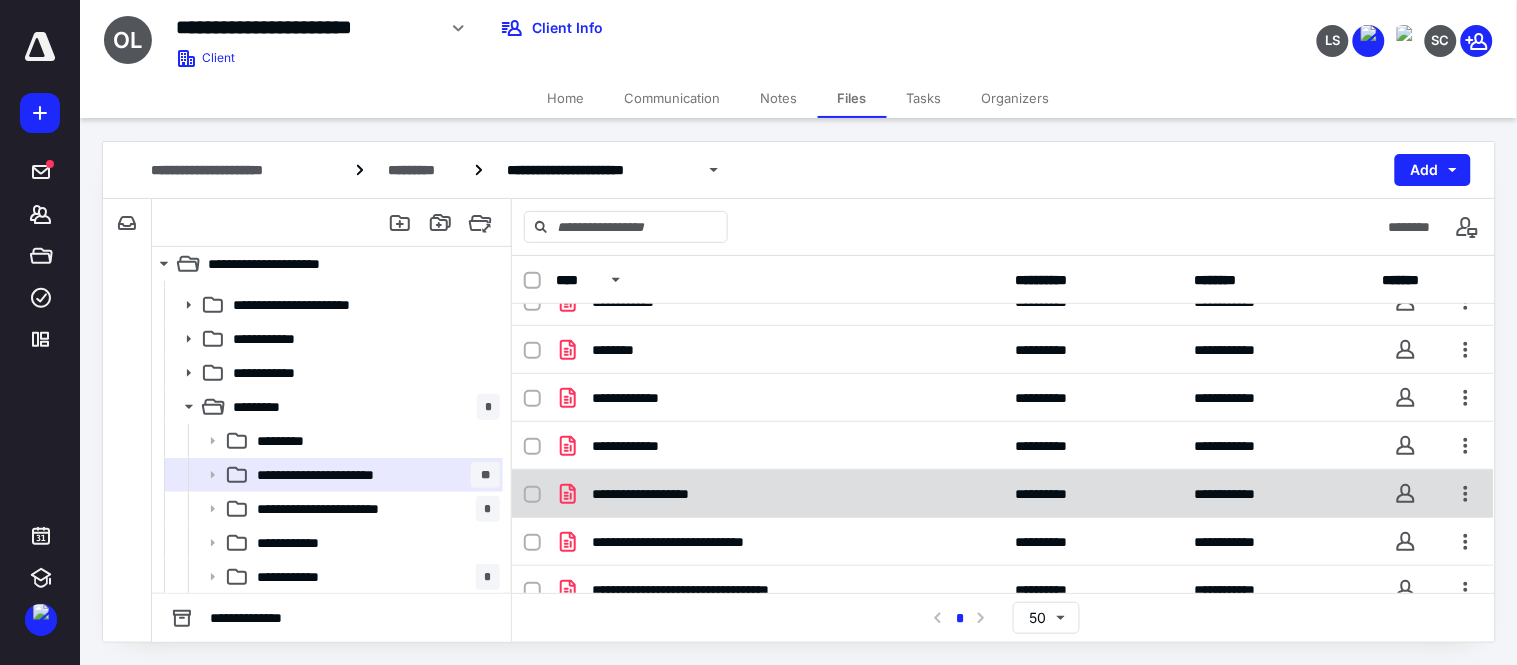 scroll, scrollTop: 336, scrollLeft: 0, axis: vertical 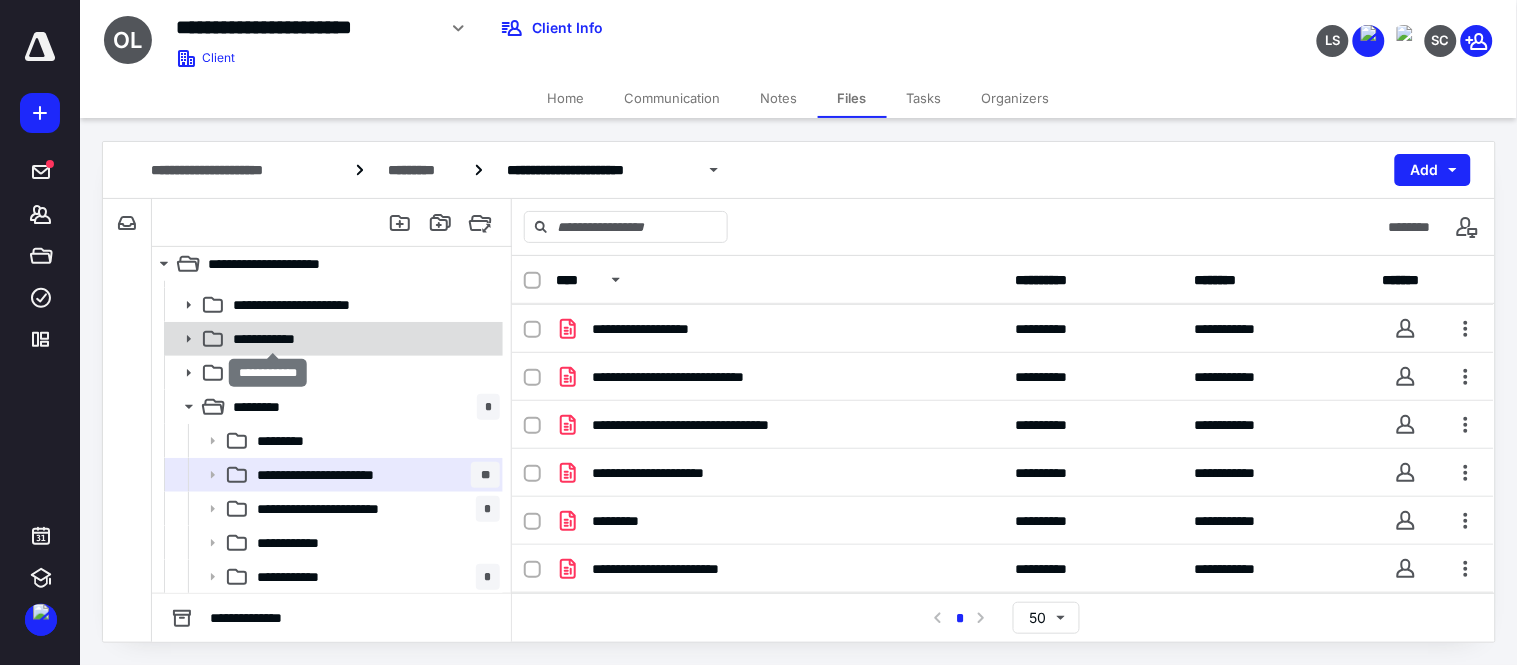 click on "**********" at bounding box center (272, 339) 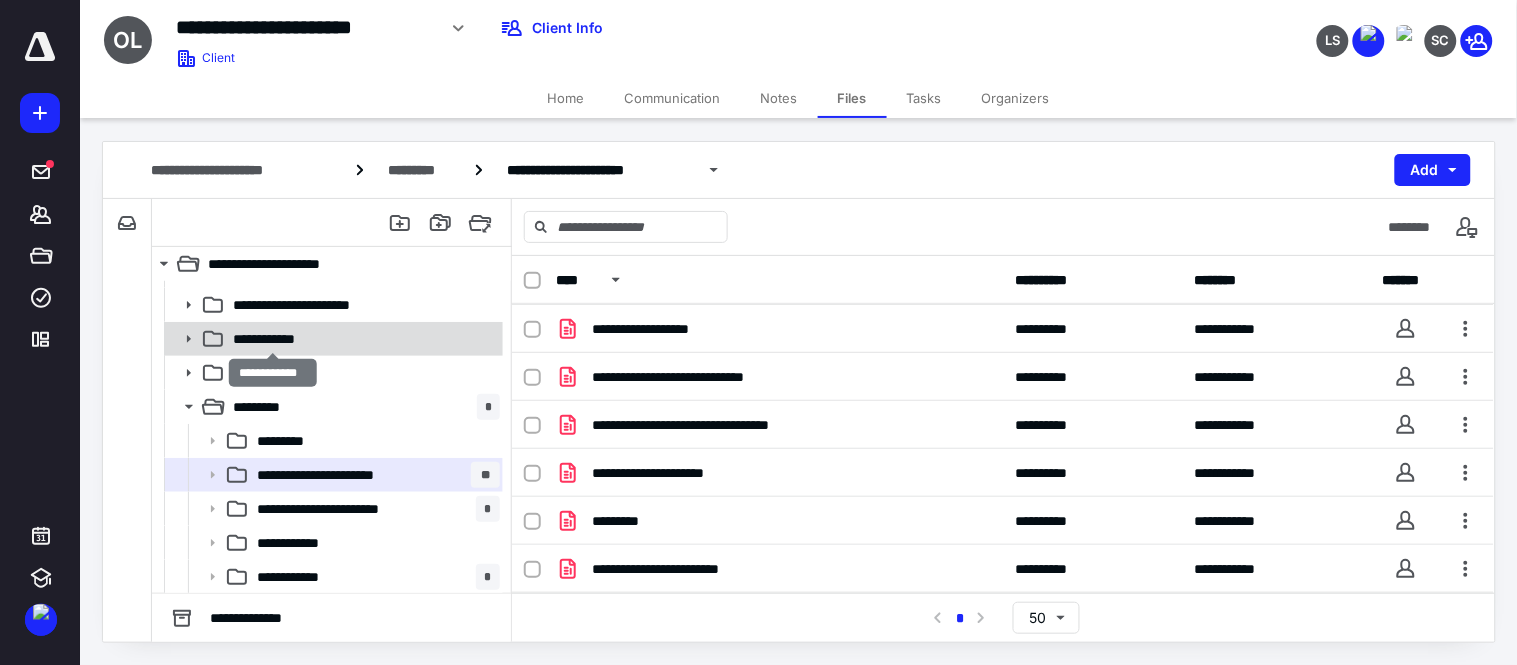 scroll, scrollTop: 0, scrollLeft: 0, axis: both 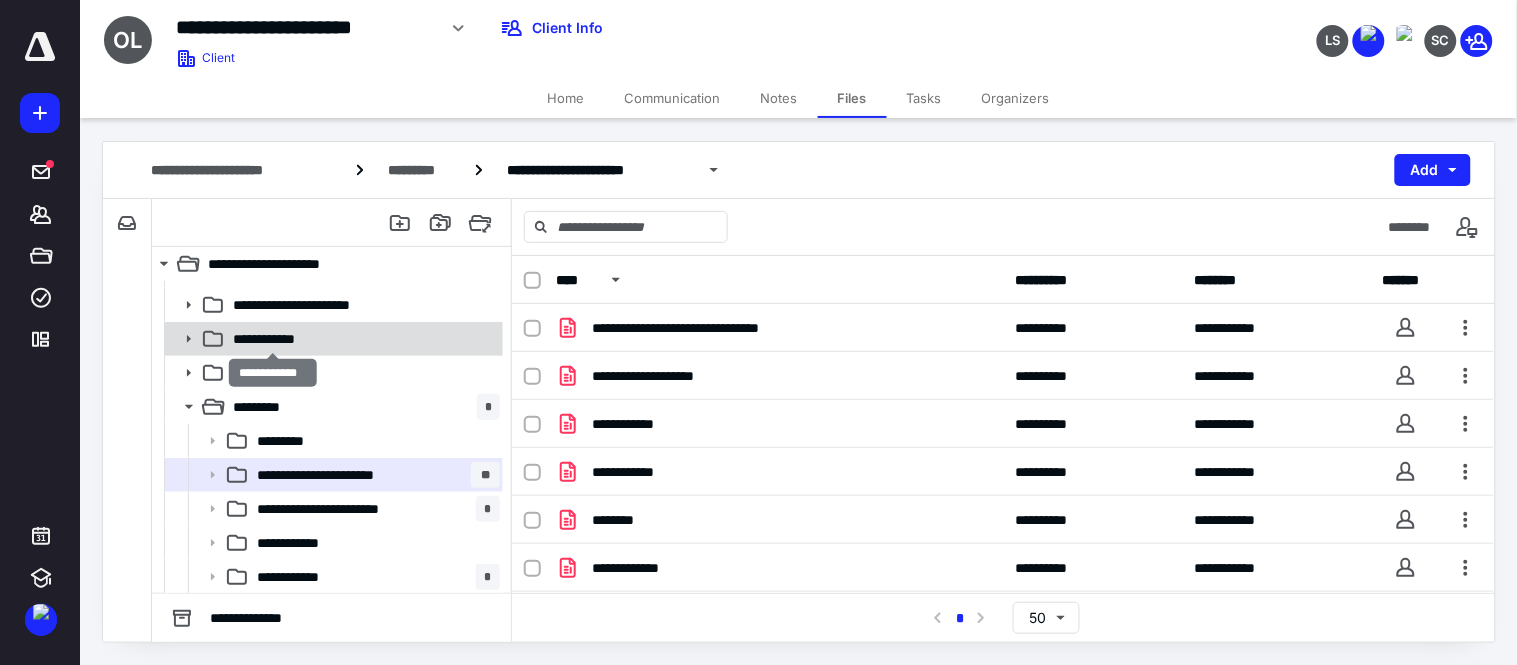 click on "**********" at bounding box center [272, 339] 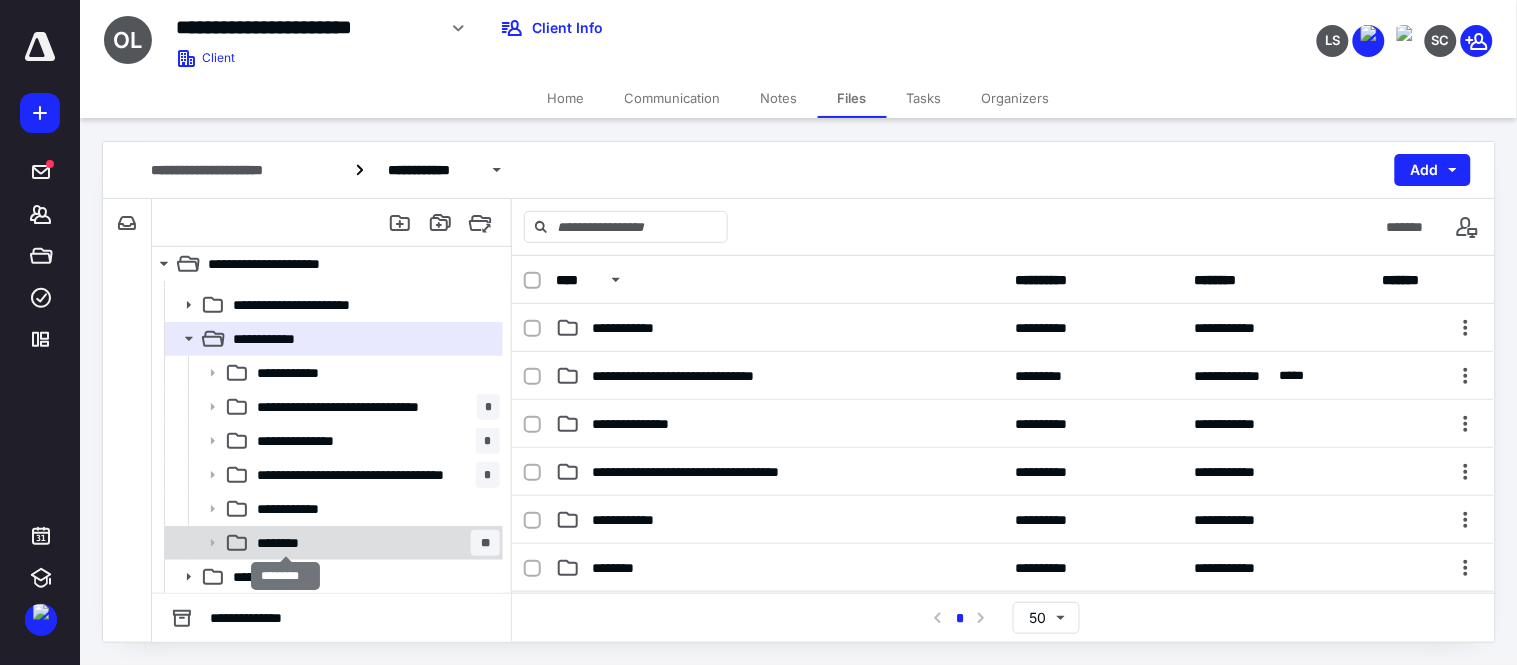 click on "********" at bounding box center (285, 543) 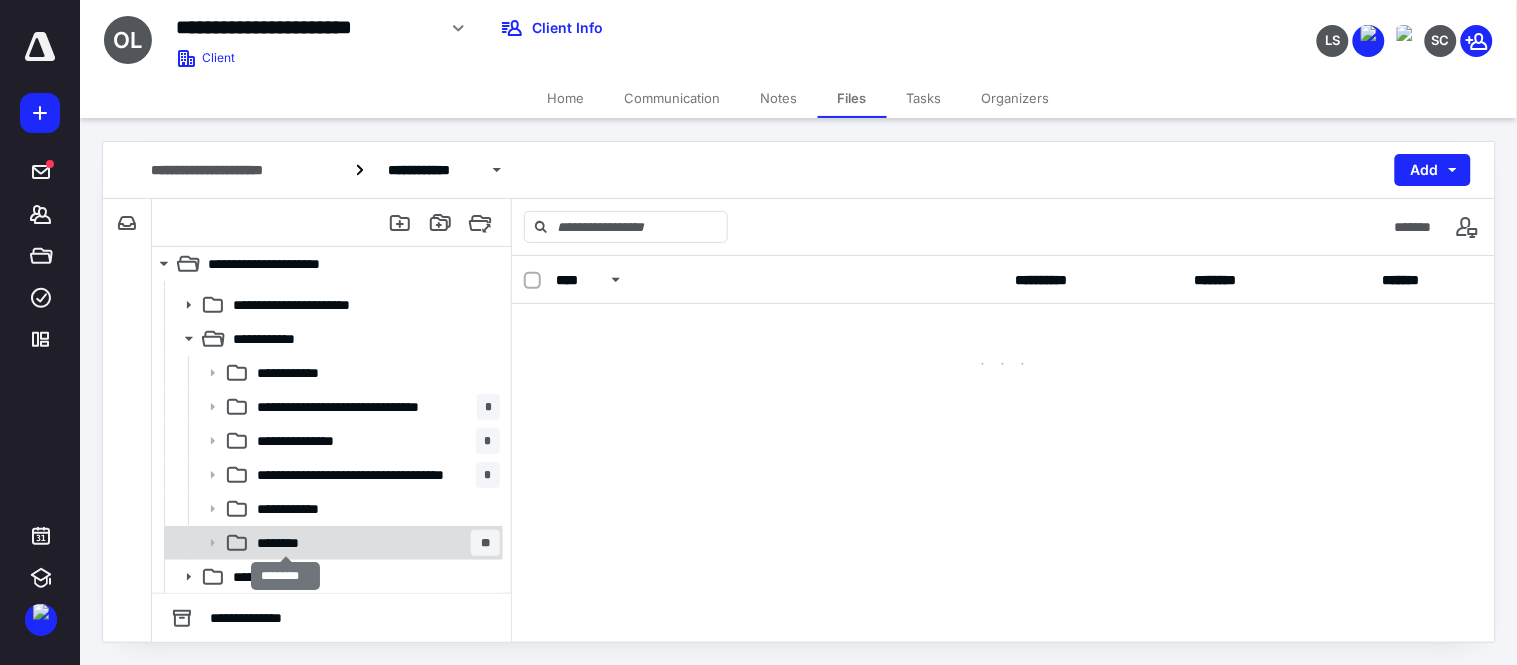 click on "********" at bounding box center (285, 543) 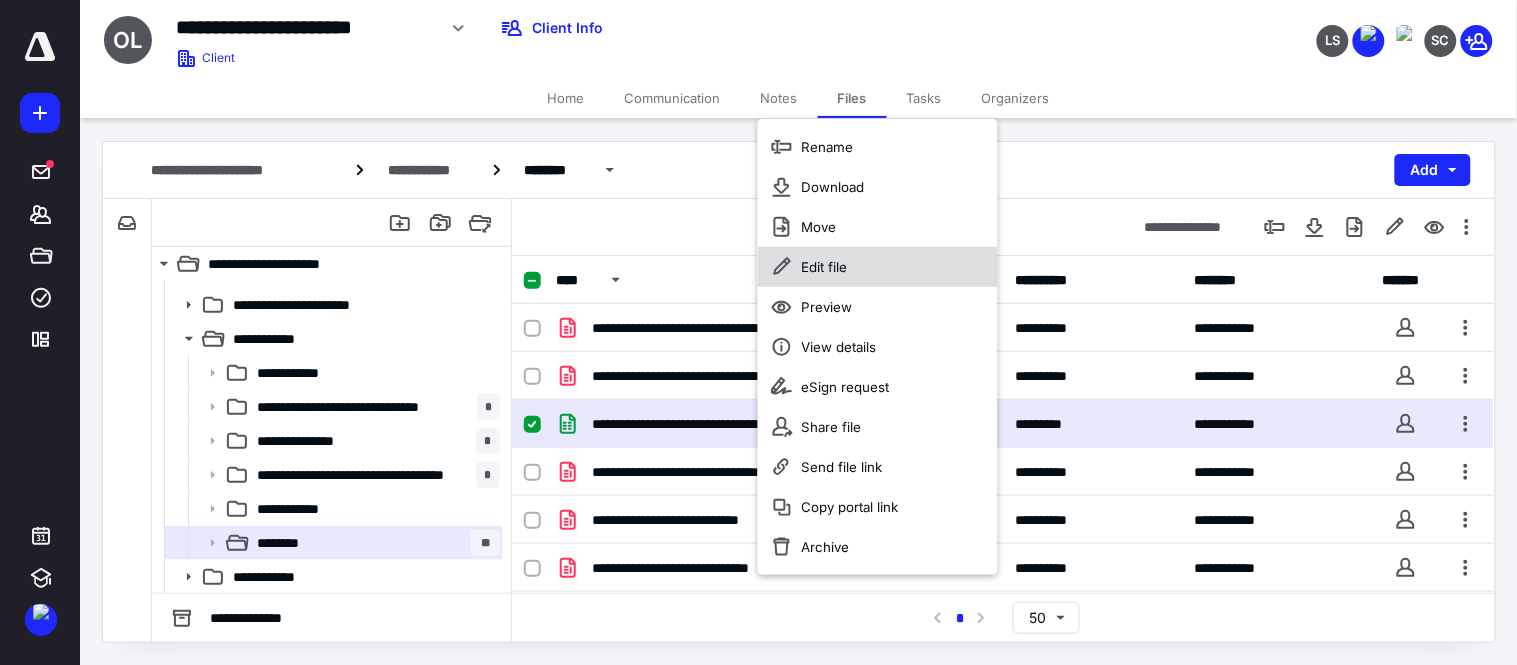 click on "Edit file" at bounding box center [878, 267] 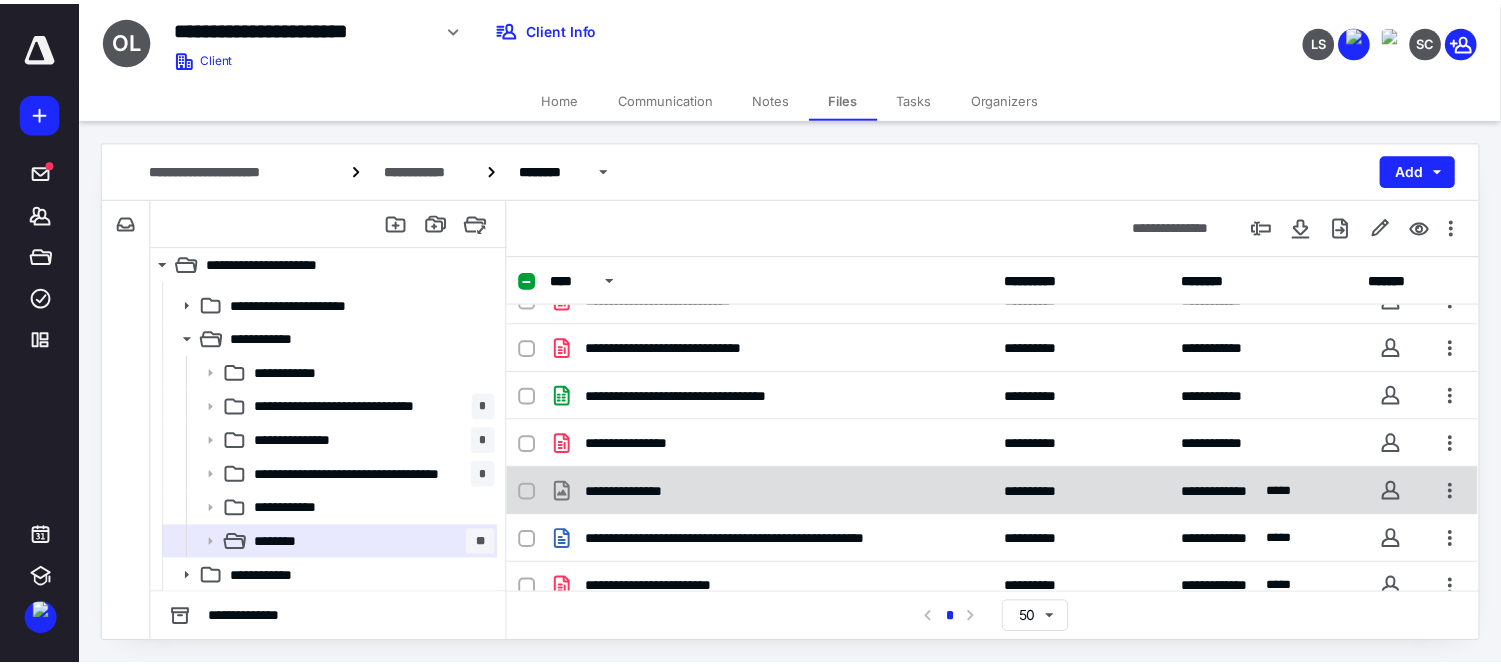scroll, scrollTop: 222, scrollLeft: 0, axis: vertical 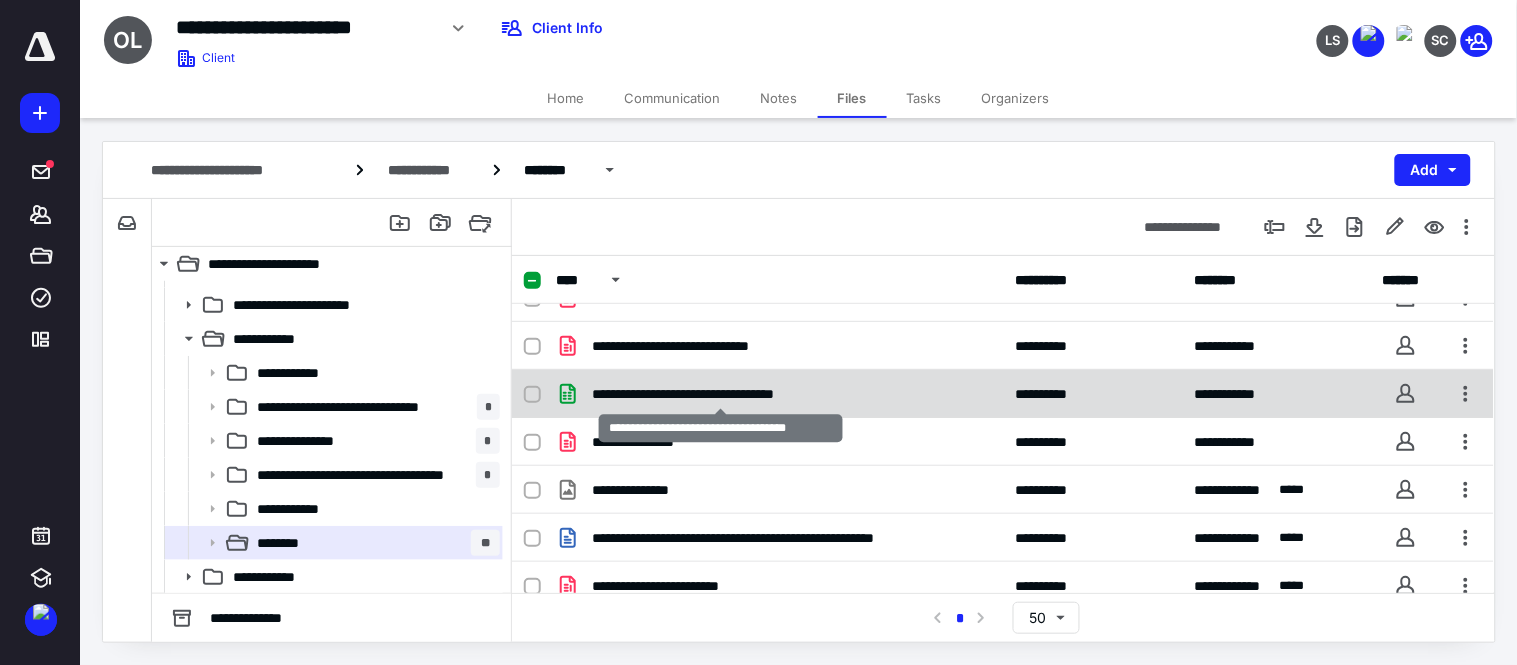 checkbox on "false" 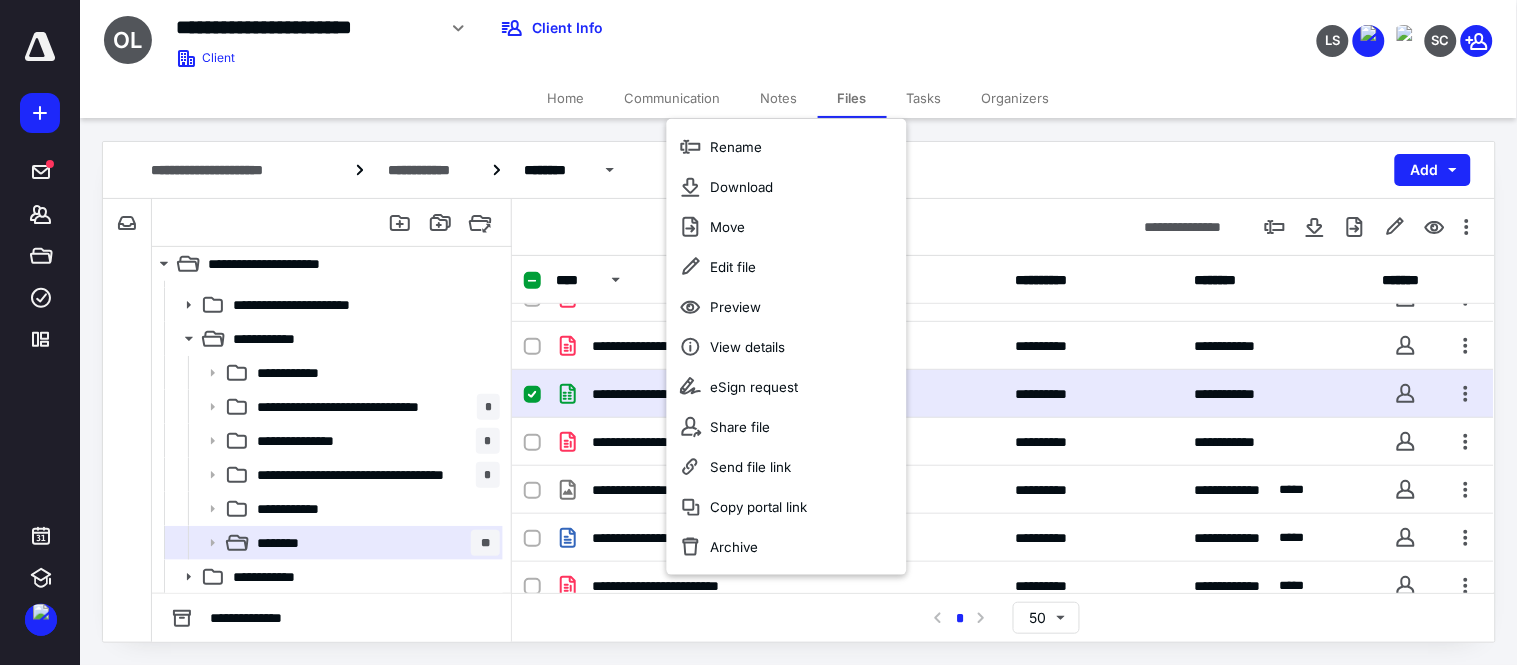 click on "Home Communication Notes Files Tasks Organizers" at bounding box center (798, 98) 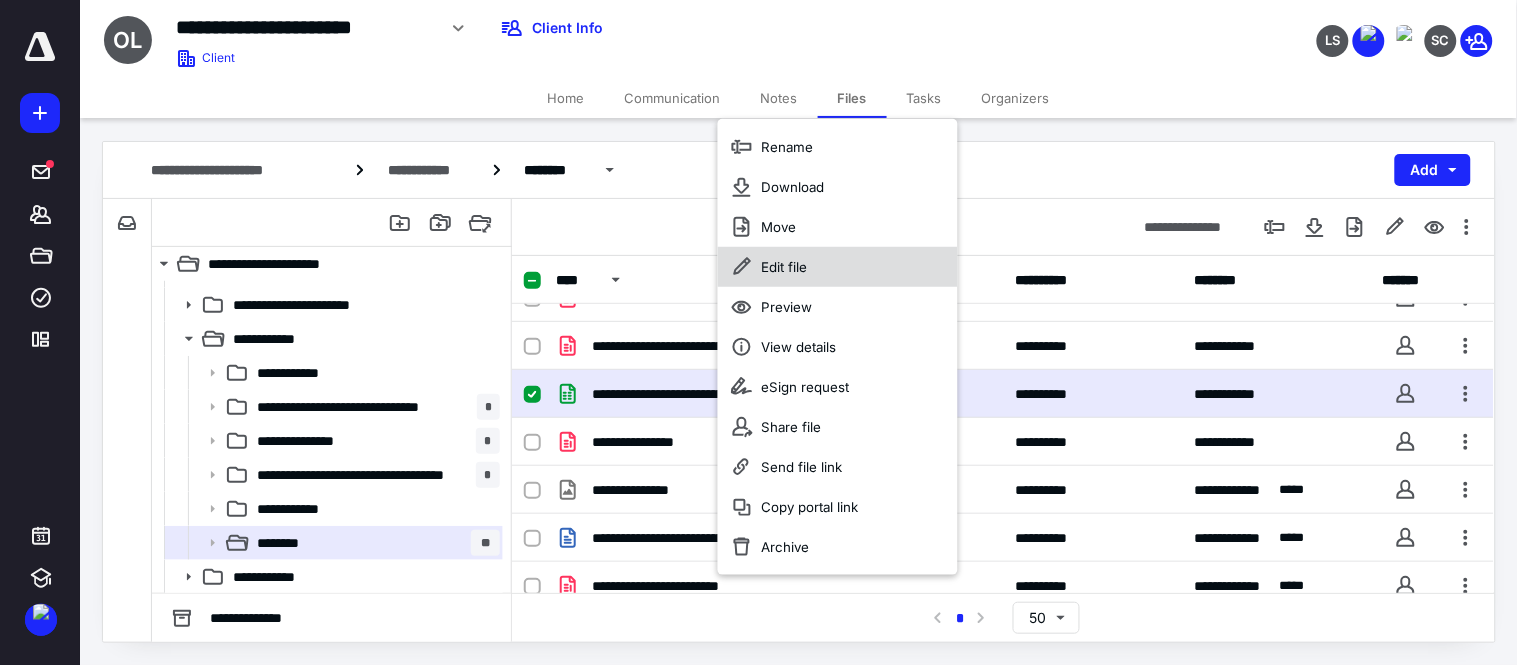 click on "Edit file" at bounding box center (785, 267) 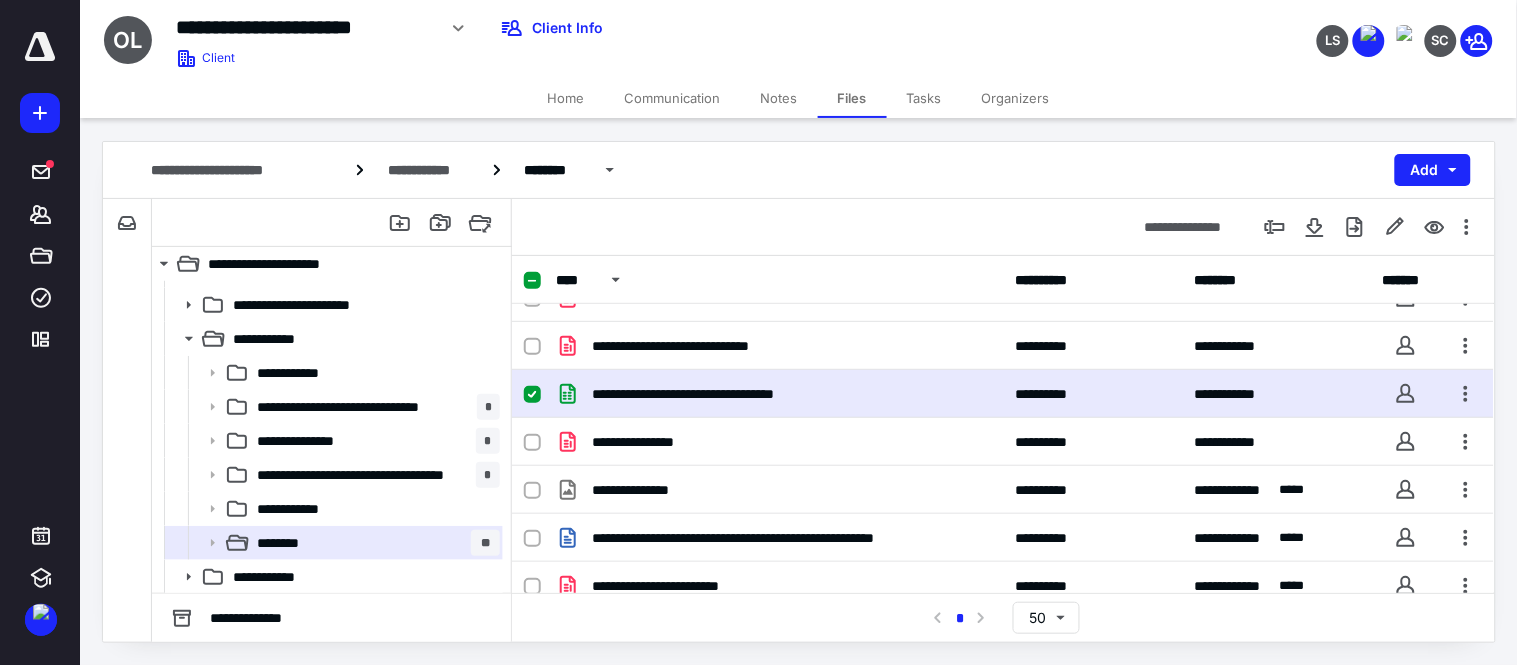 click on "Home" at bounding box center [566, 98] 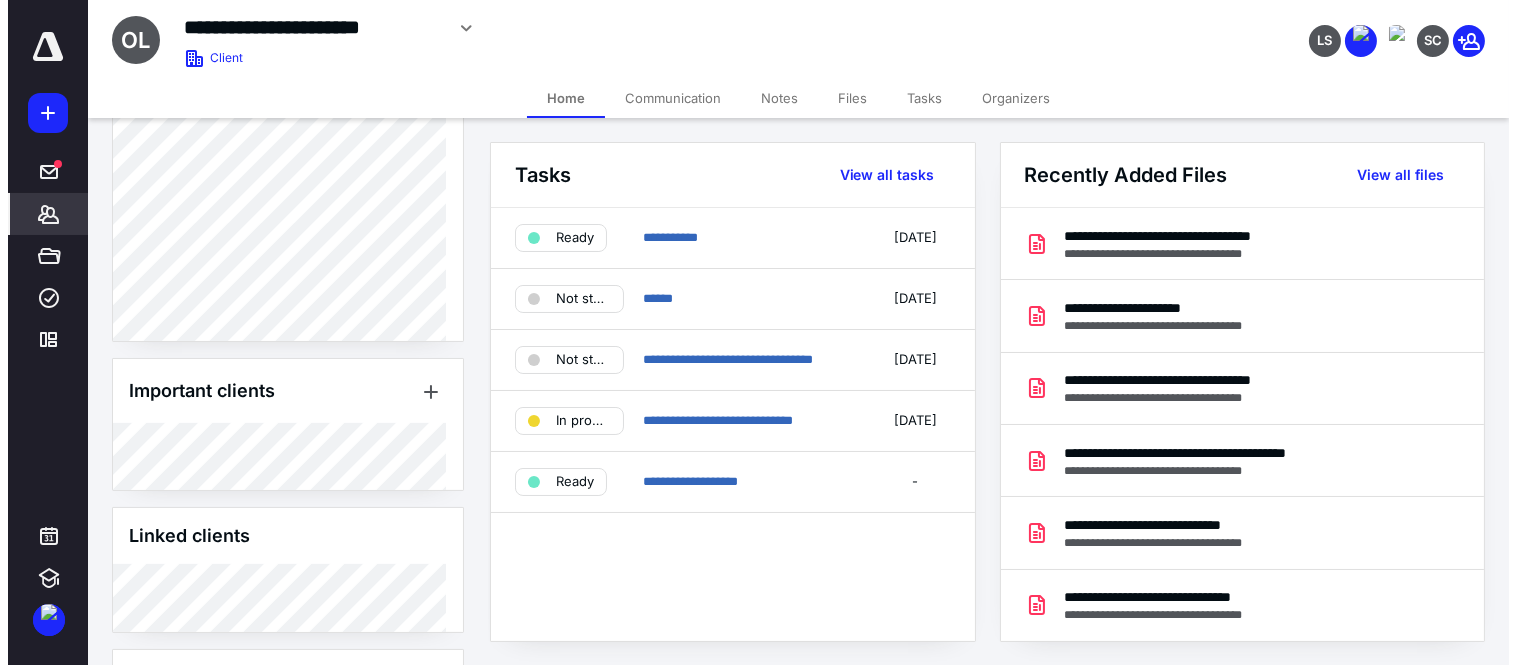 scroll, scrollTop: 777, scrollLeft: 0, axis: vertical 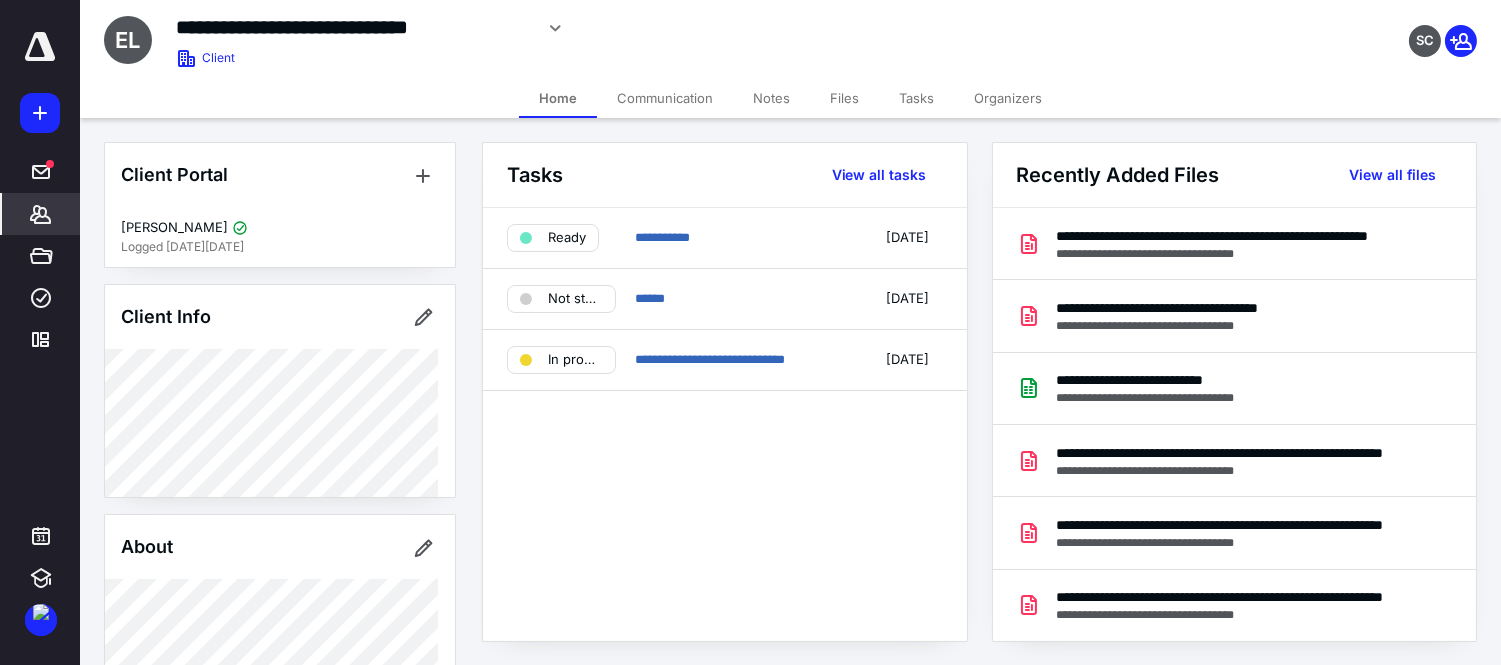 click on "Files" at bounding box center (844, 98) 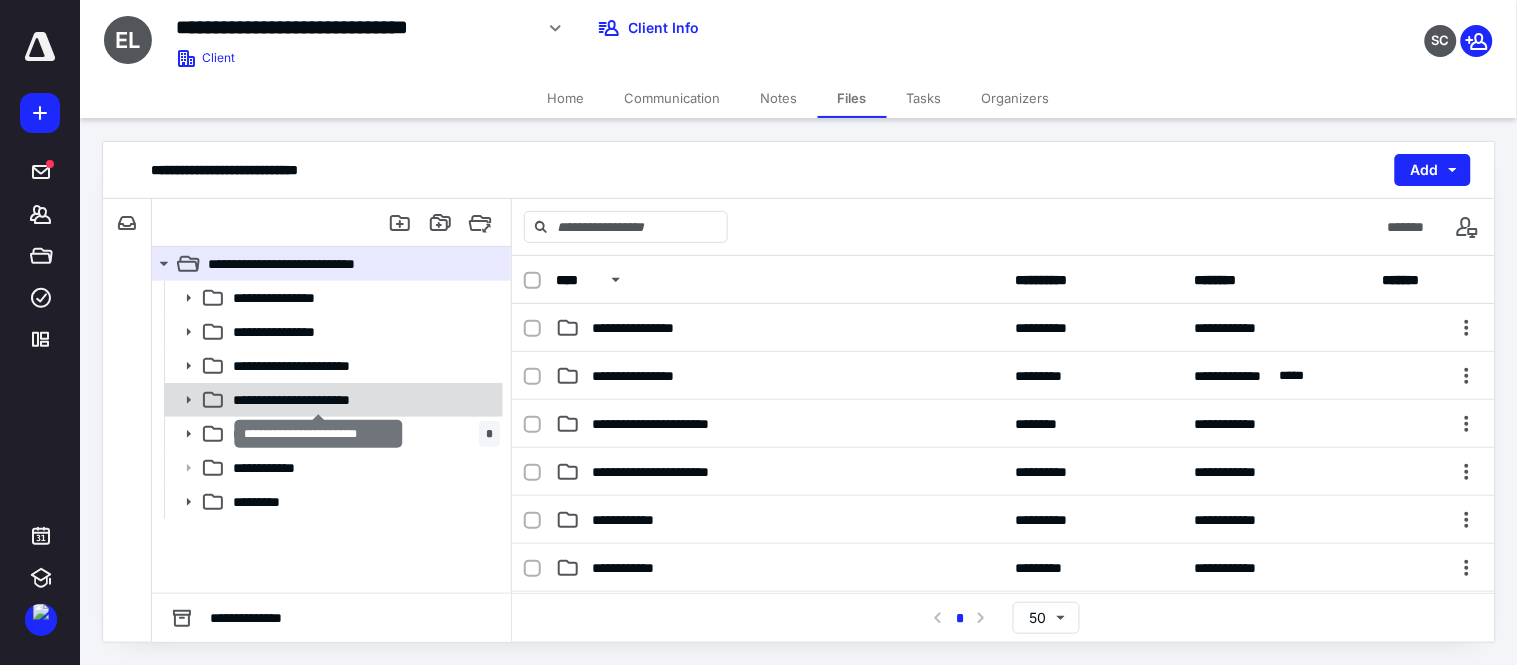 click on "**********" at bounding box center [318, 400] 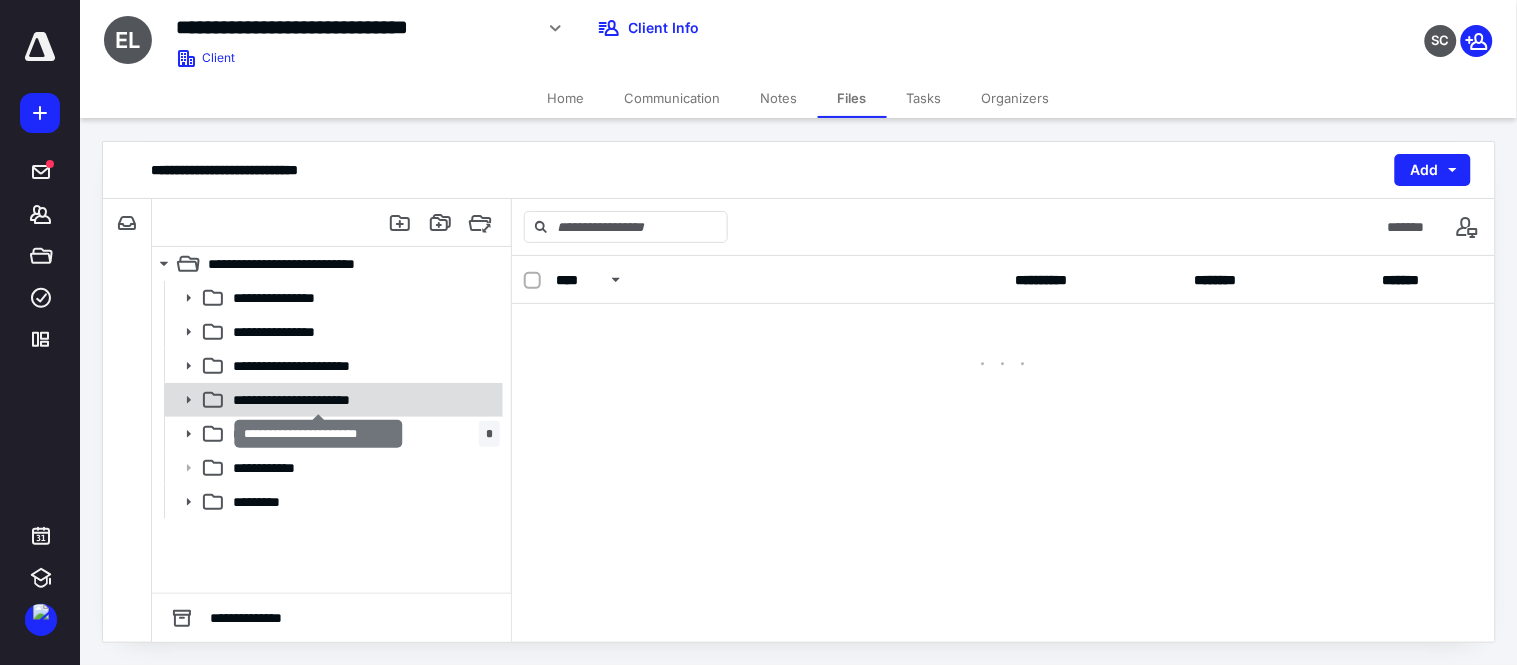 click on "**********" at bounding box center [318, 400] 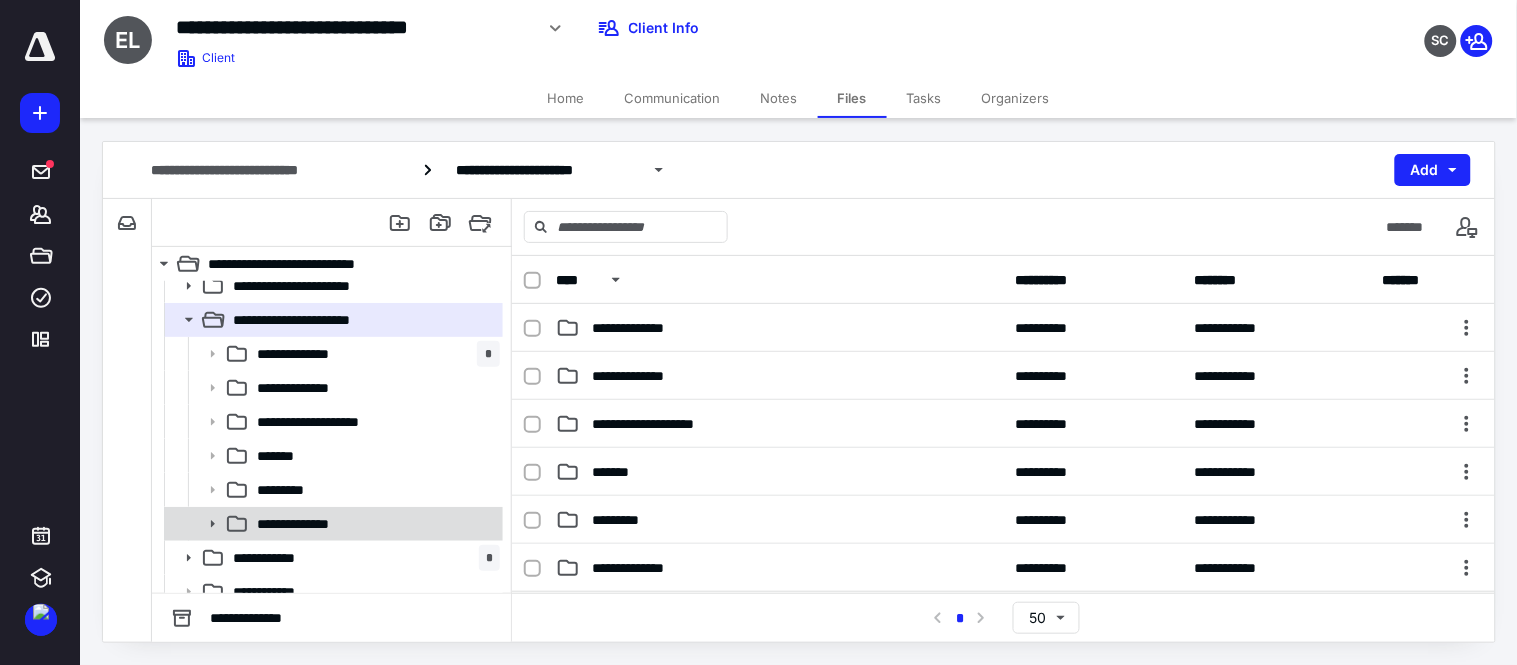 scroll, scrollTop: 130, scrollLeft: 0, axis: vertical 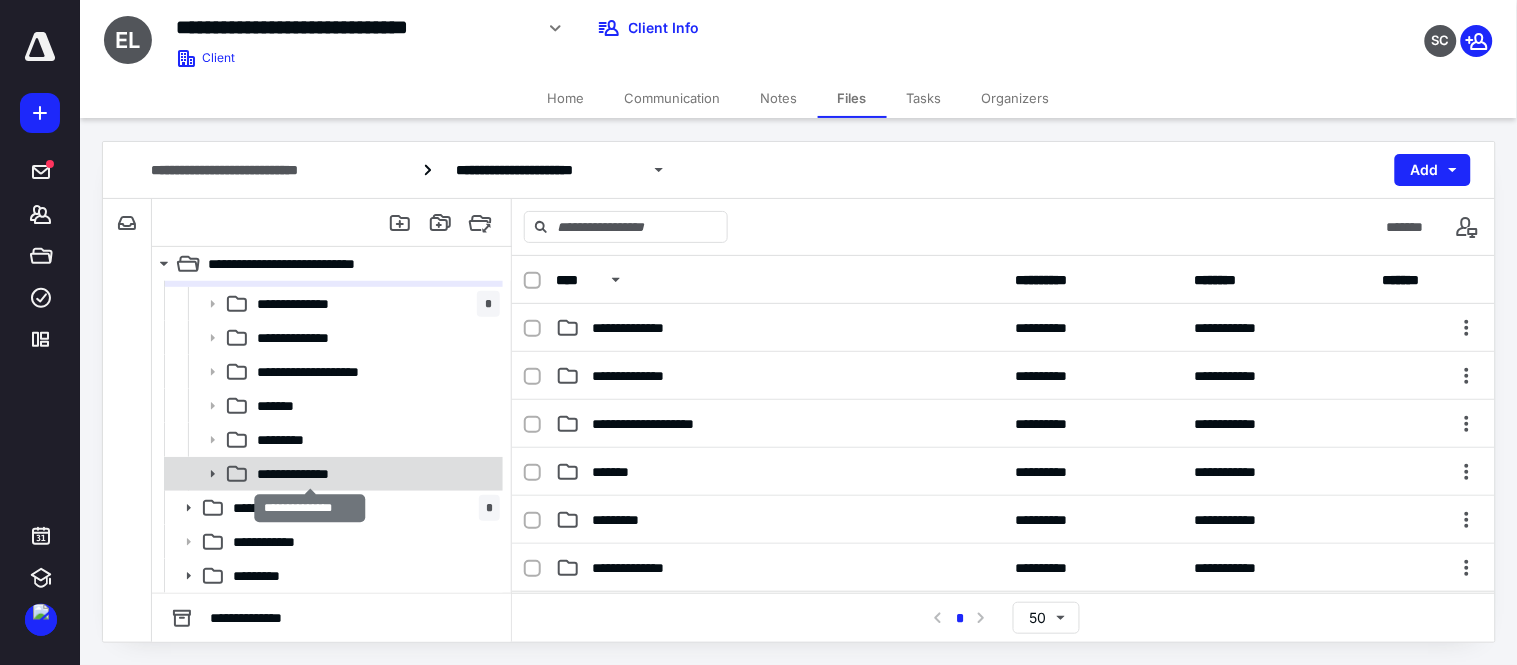 click on "**********" at bounding box center (309, 474) 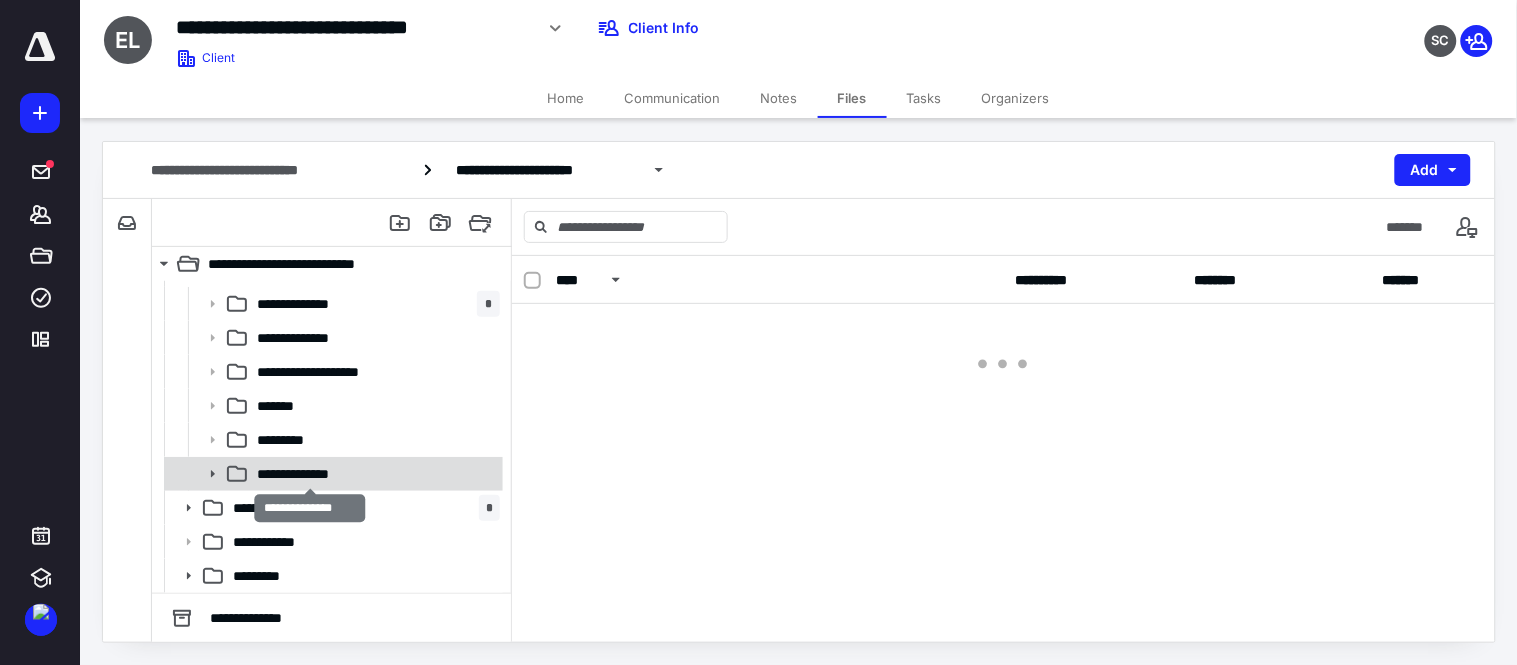 click on "**********" at bounding box center (309, 474) 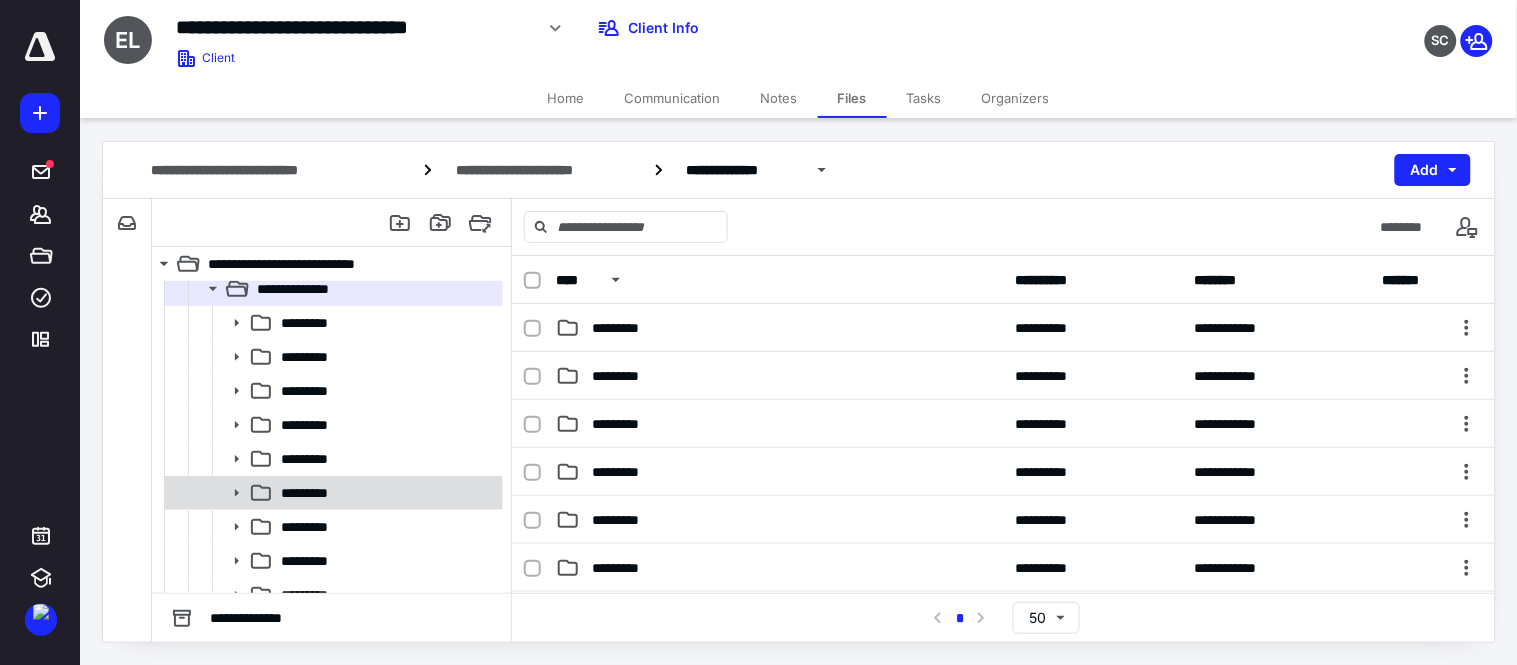 scroll, scrollTop: 352, scrollLeft: 0, axis: vertical 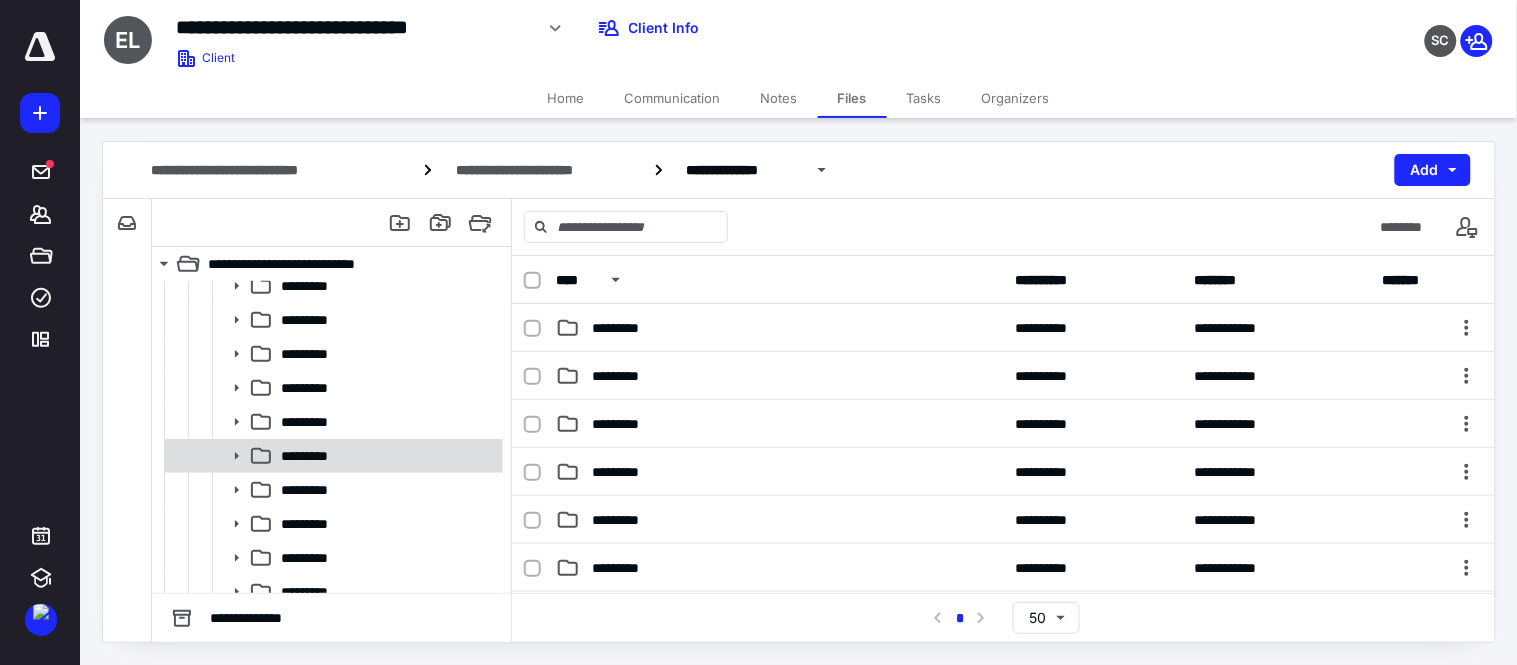 click on "*********" at bounding box center (386, 456) 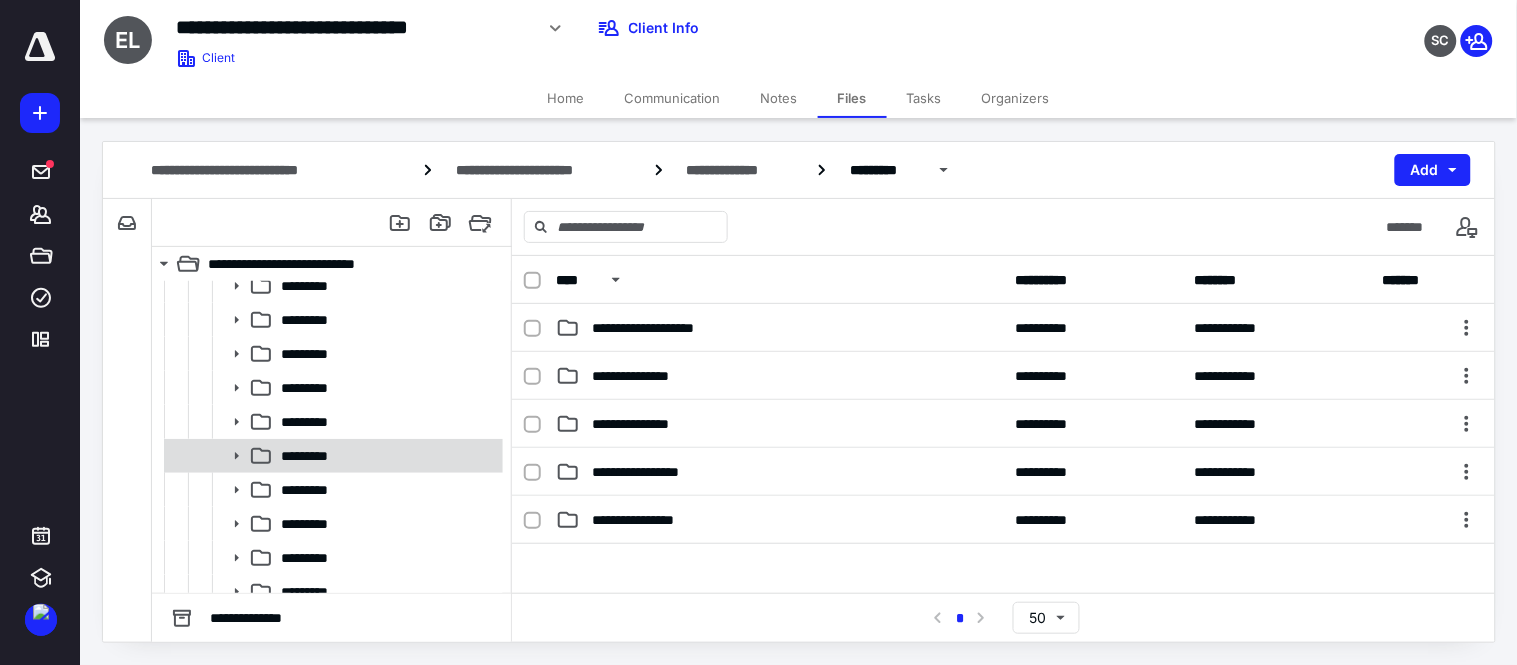 click on "*********" at bounding box center (386, 456) 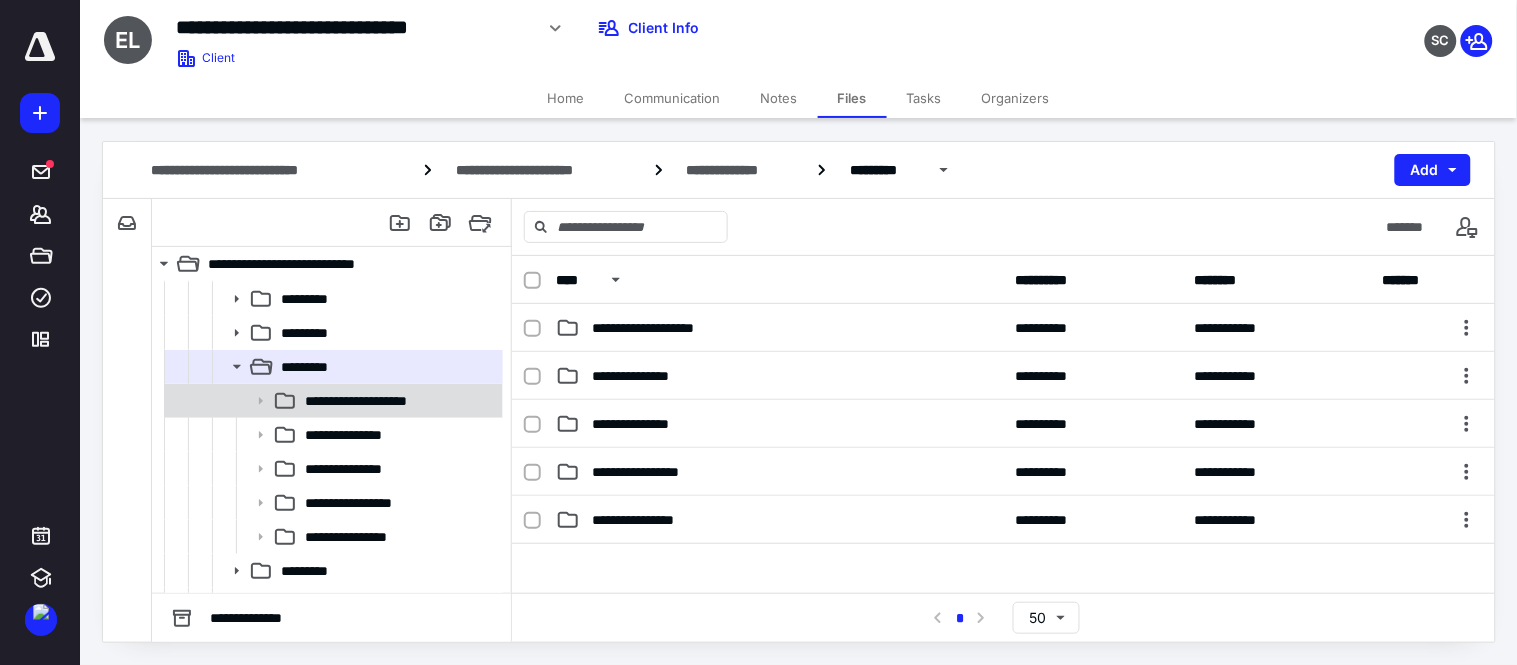 scroll, scrollTop: 574, scrollLeft: 0, axis: vertical 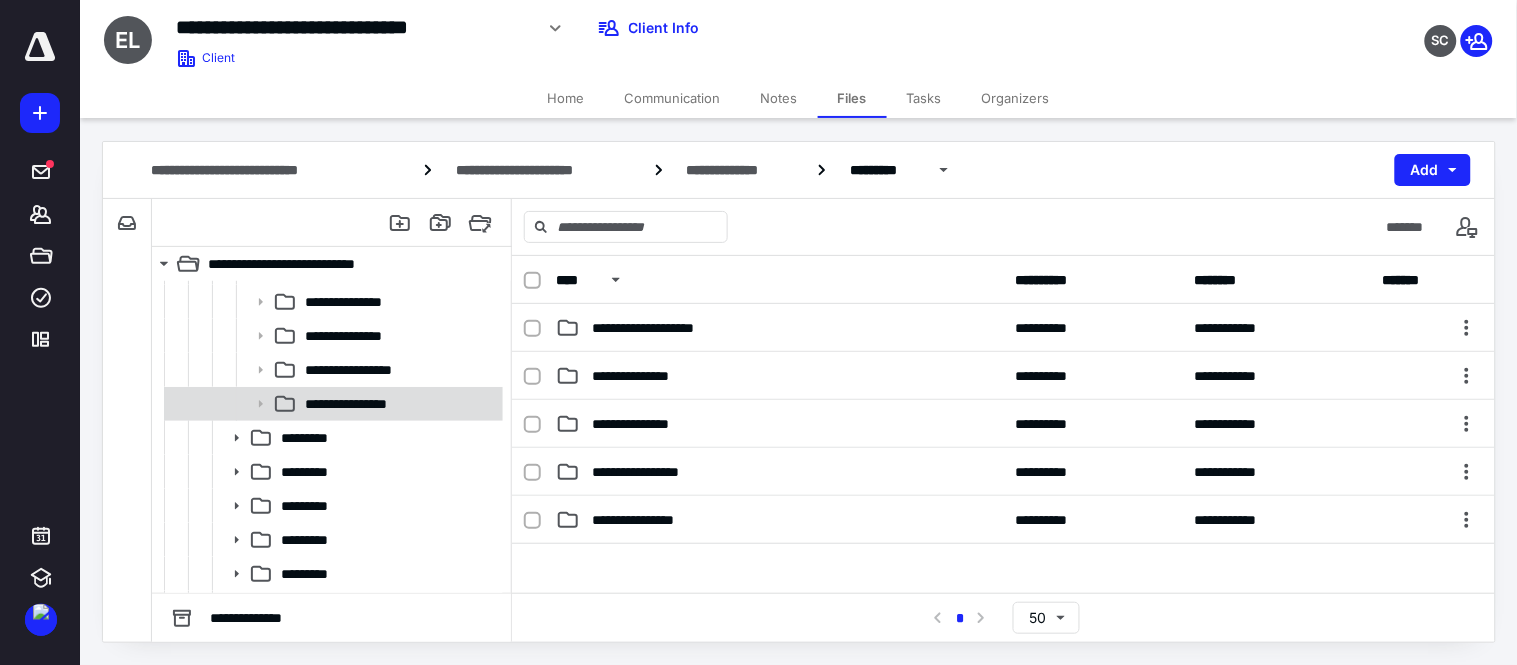 click on "**********" at bounding box center [368, 404] 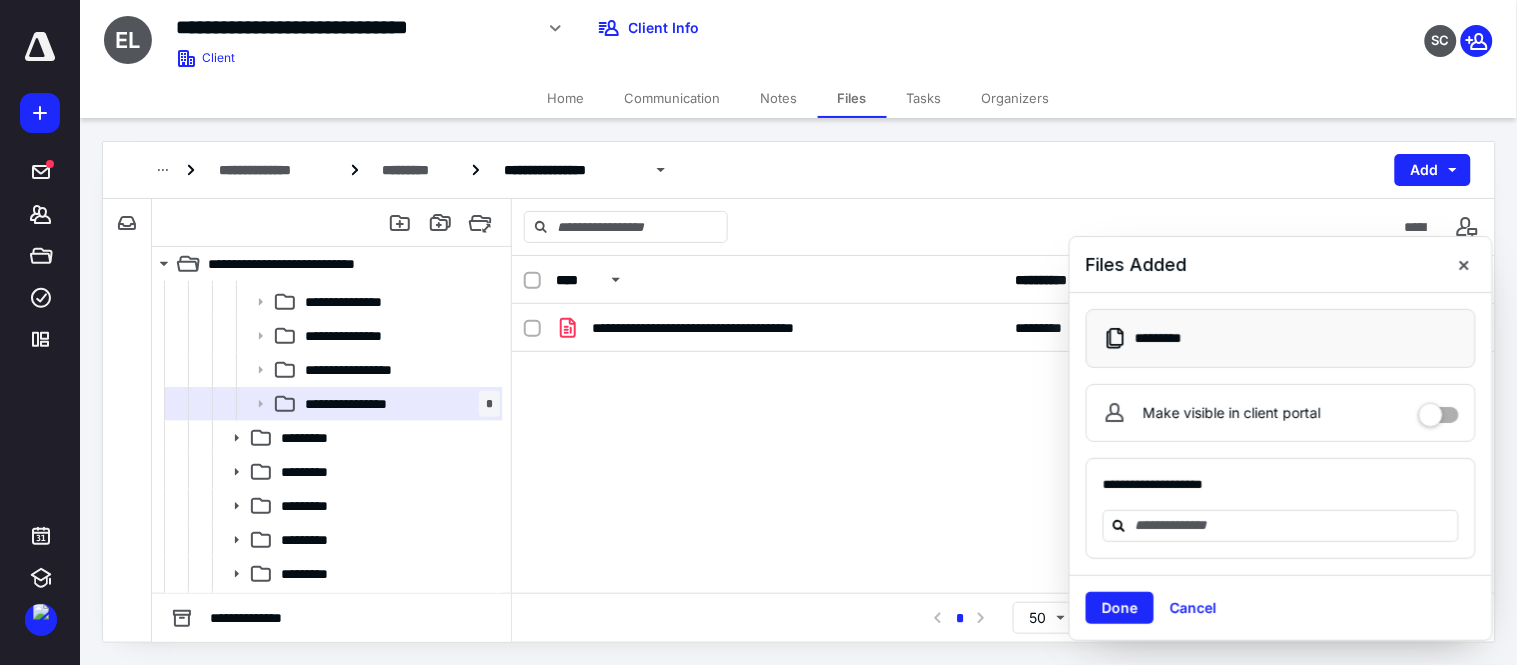 click on "Done" at bounding box center (1120, 608) 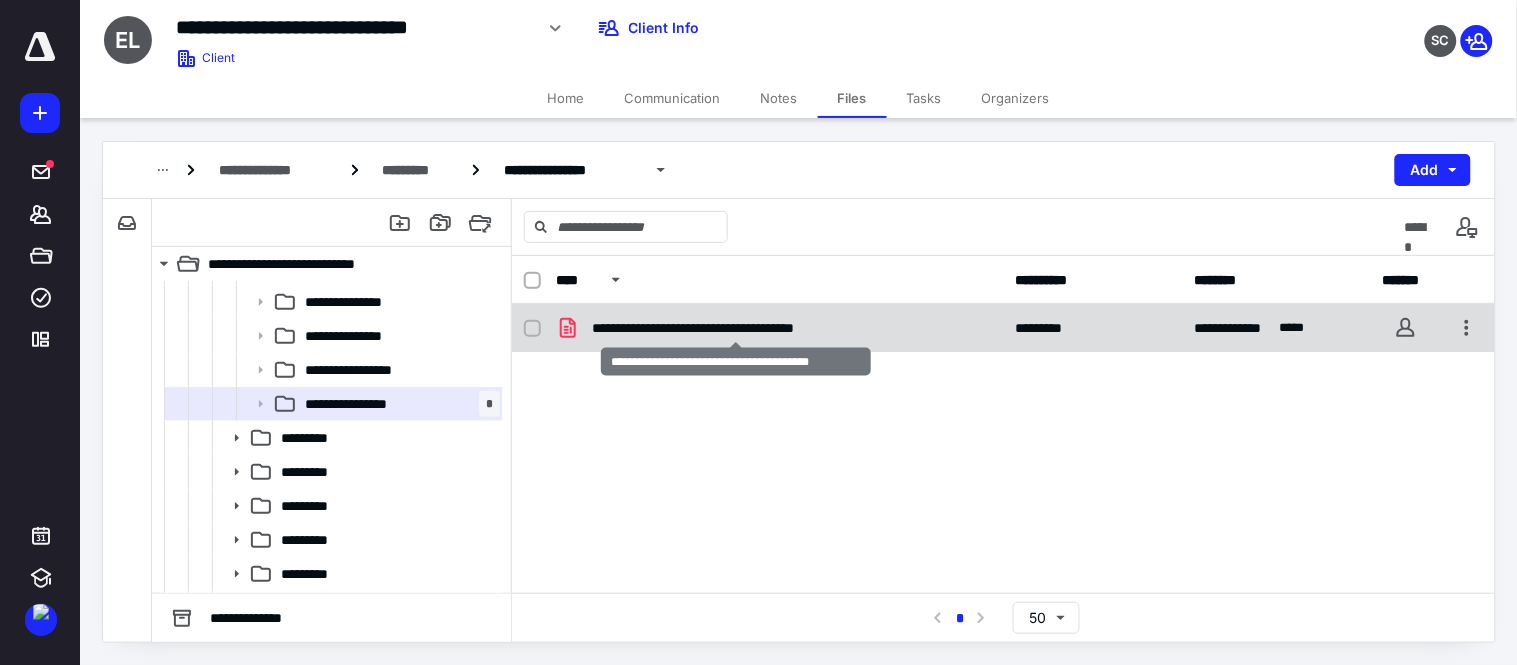 click on "**********" at bounding box center [736, 328] 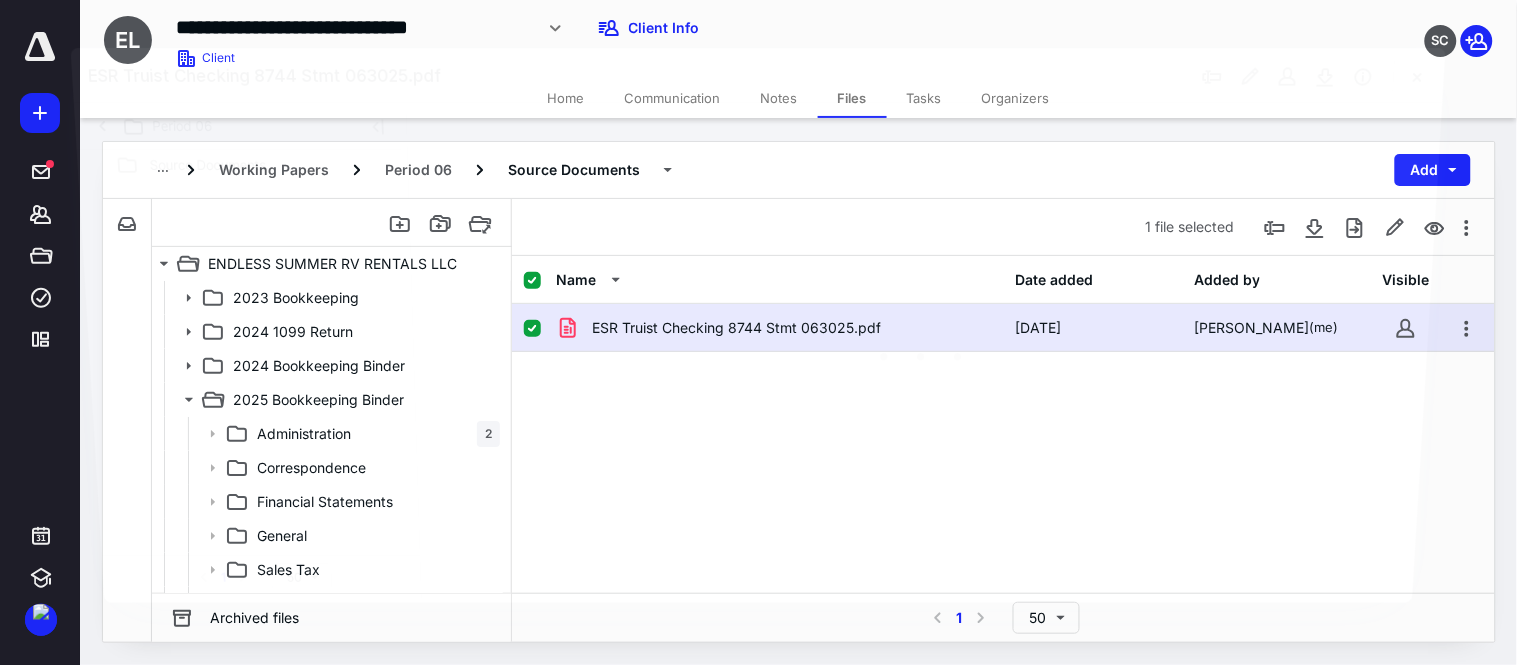 scroll, scrollTop: 574, scrollLeft: 0, axis: vertical 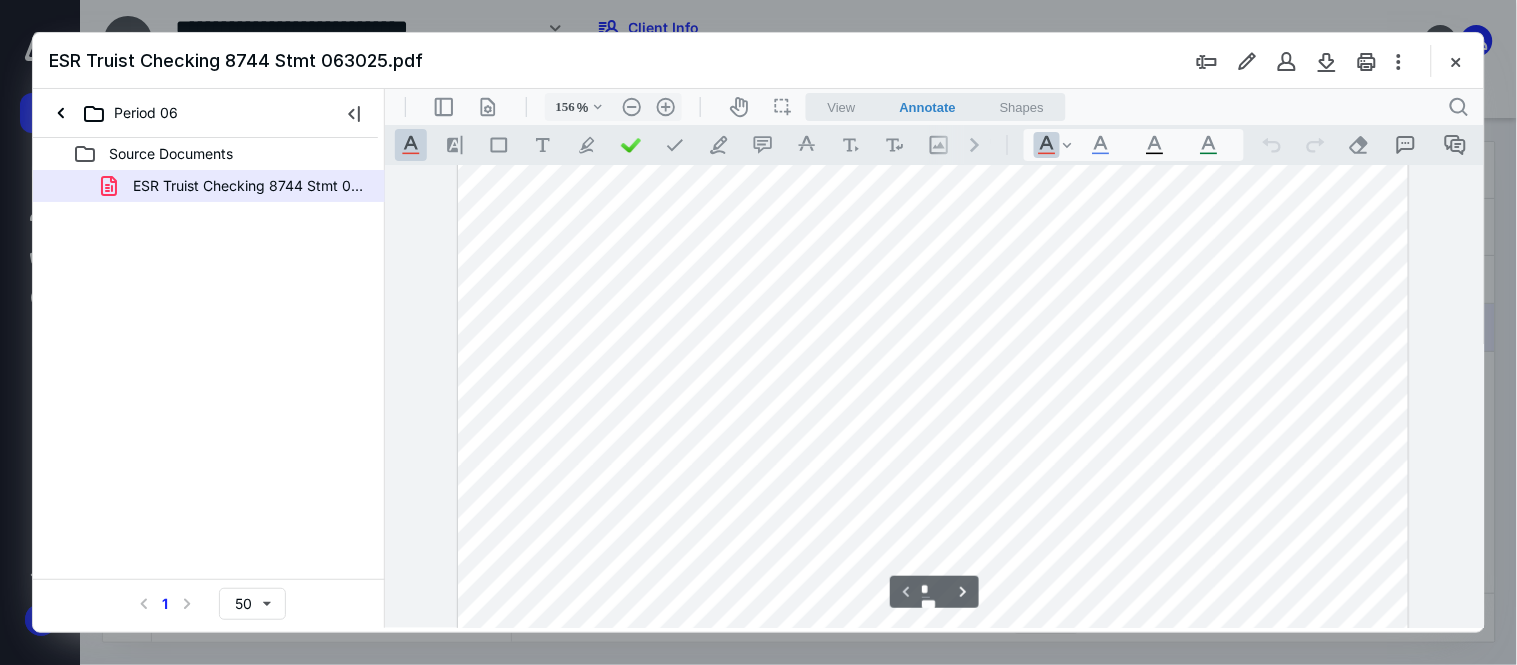 type on "206" 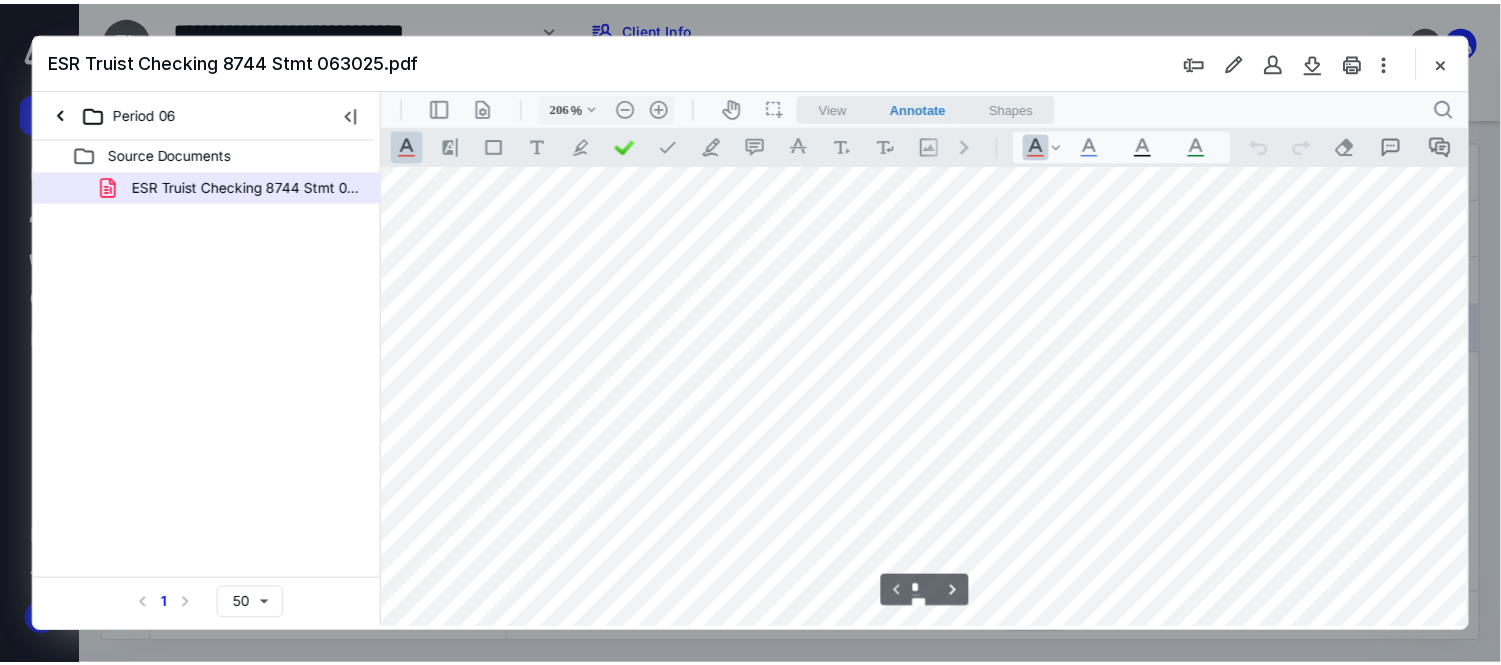 scroll, scrollTop: 490, scrollLeft: 116, axis: both 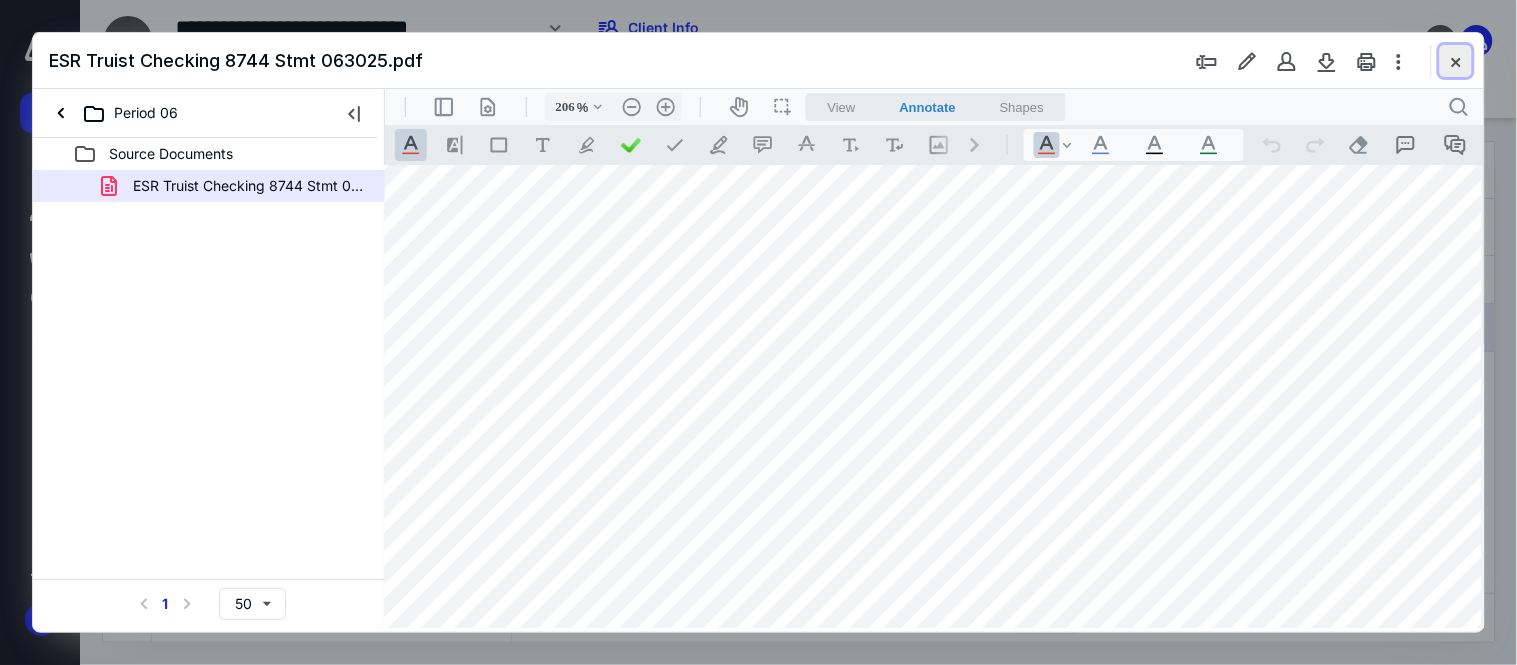 click at bounding box center [1456, 61] 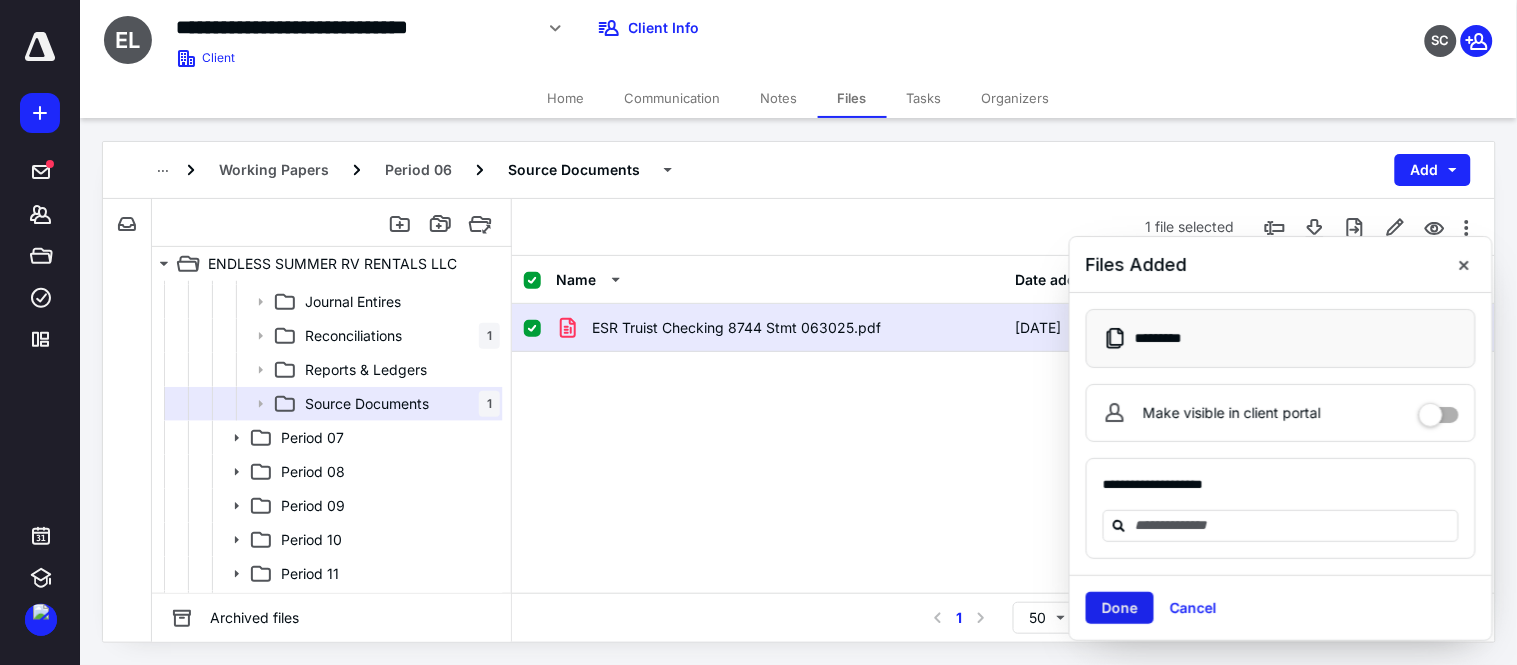 click on "Done" at bounding box center [1120, 608] 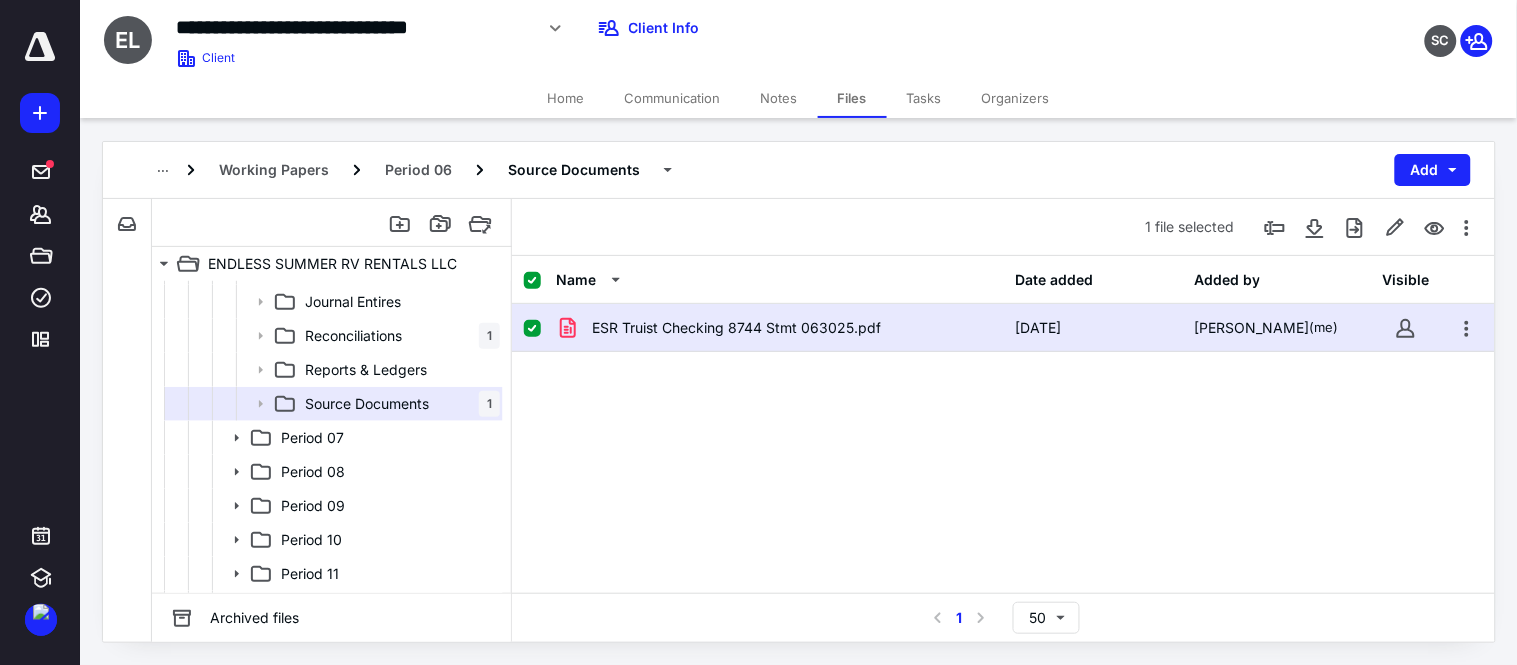 click on "Tasks" at bounding box center [924, 98] 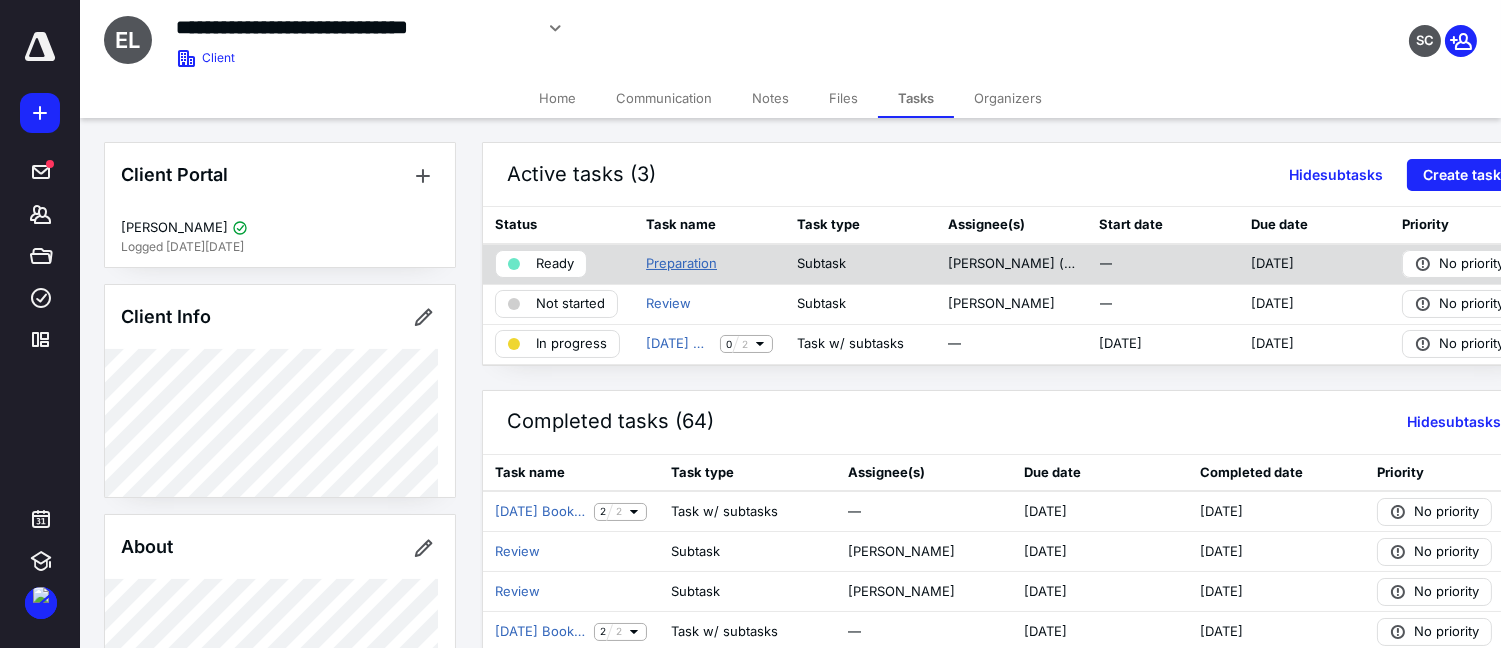 click on "Preparation" at bounding box center [681, 264] 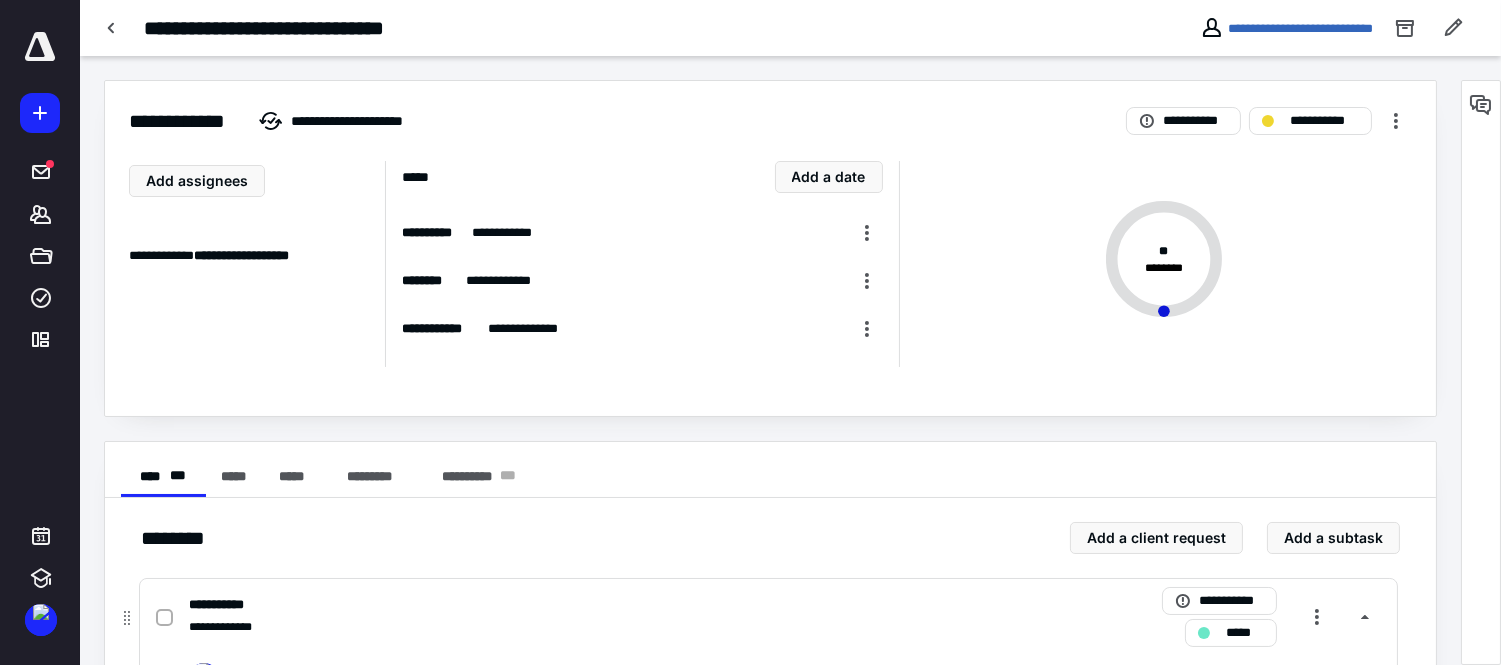 click at bounding box center (164, 618) 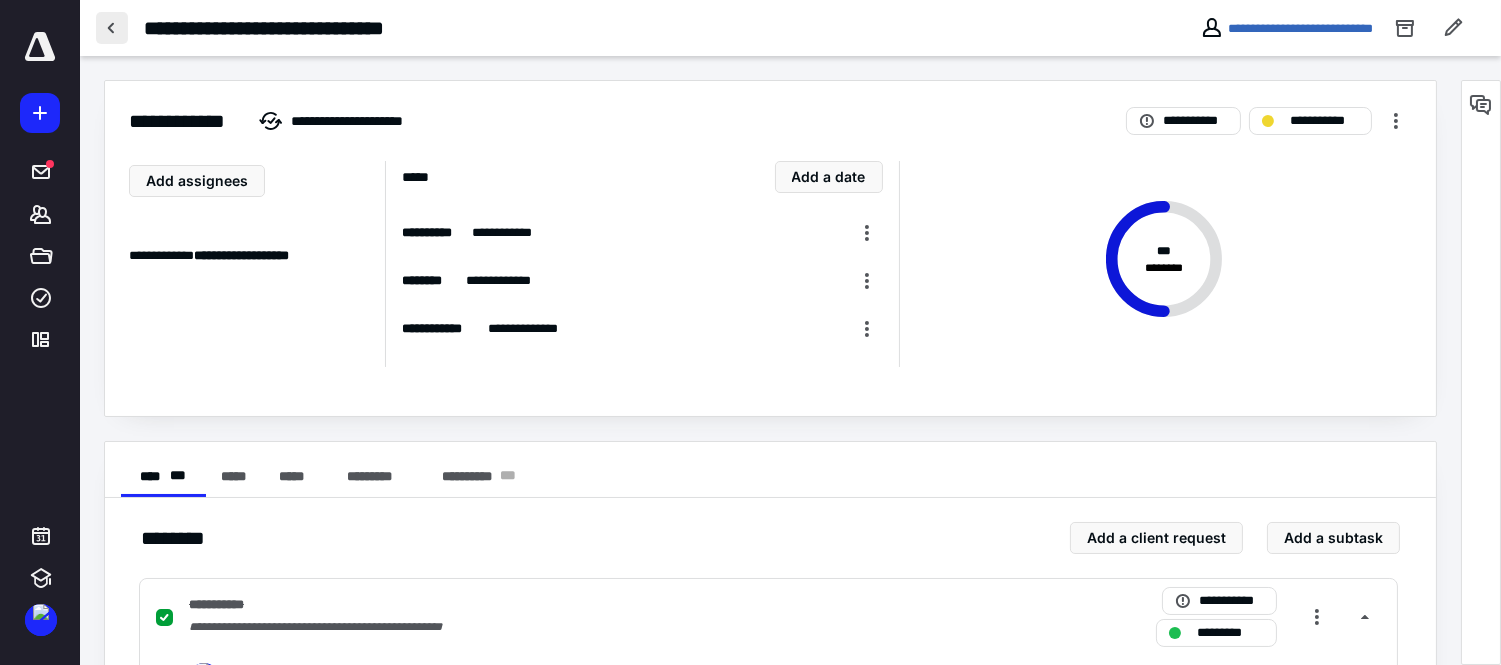 click at bounding box center (112, 28) 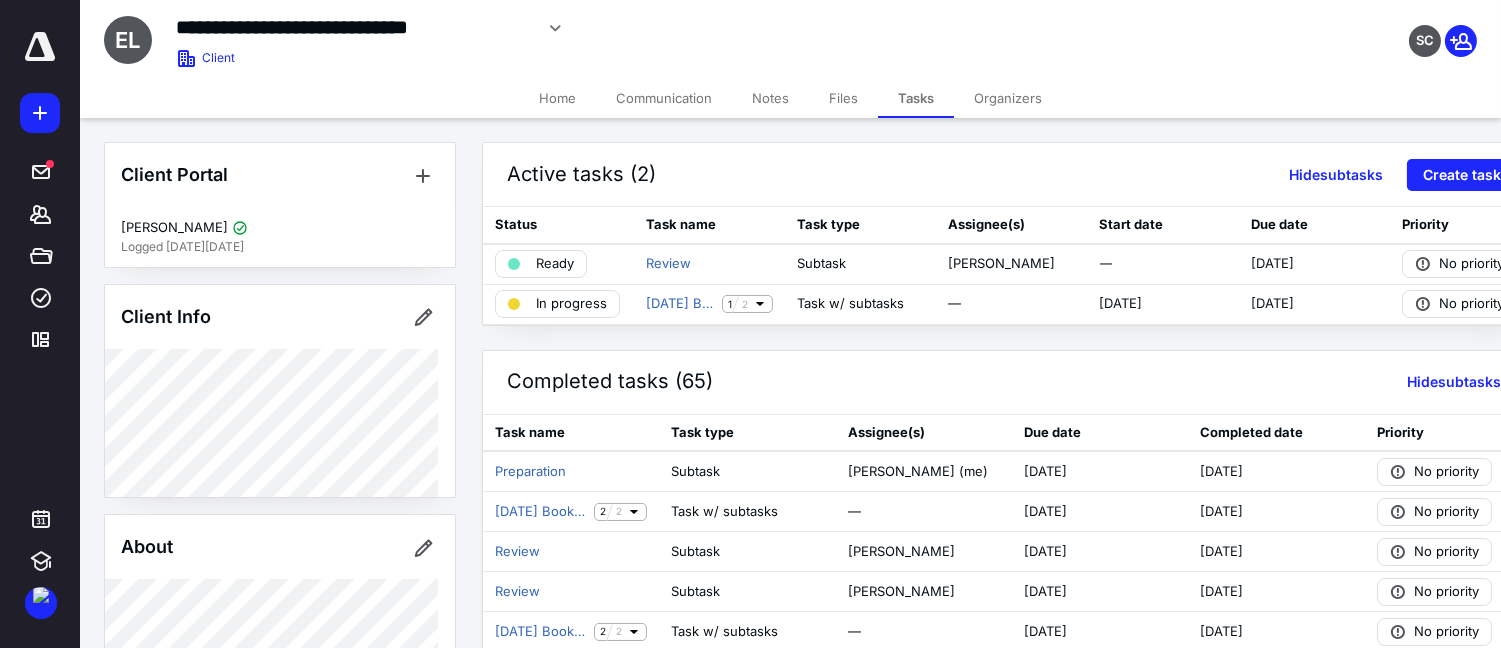 drag, startPoint x: 573, startPoint y: 91, endPoint x: 575, endPoint y: 113, distance: 22.090721 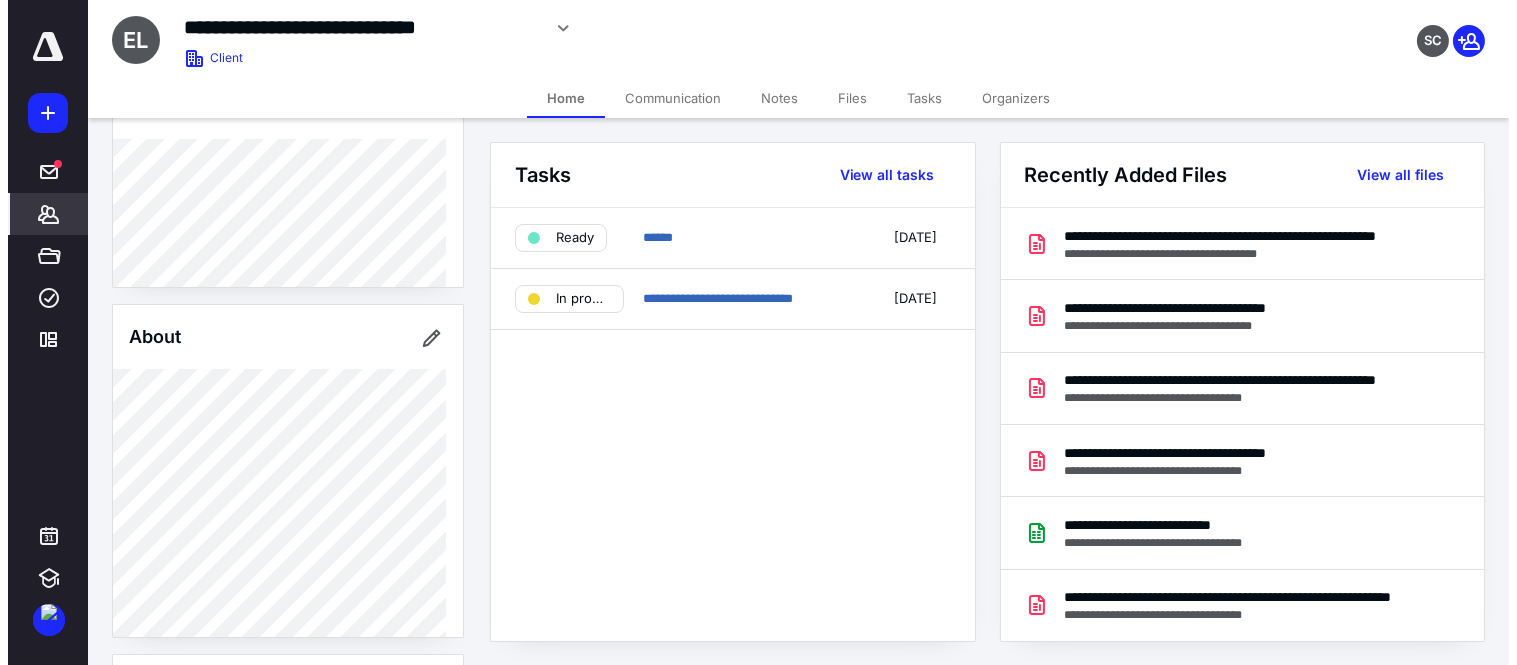 scroll, scrollTop: 444, scrollLeft: 0, axis: vertical 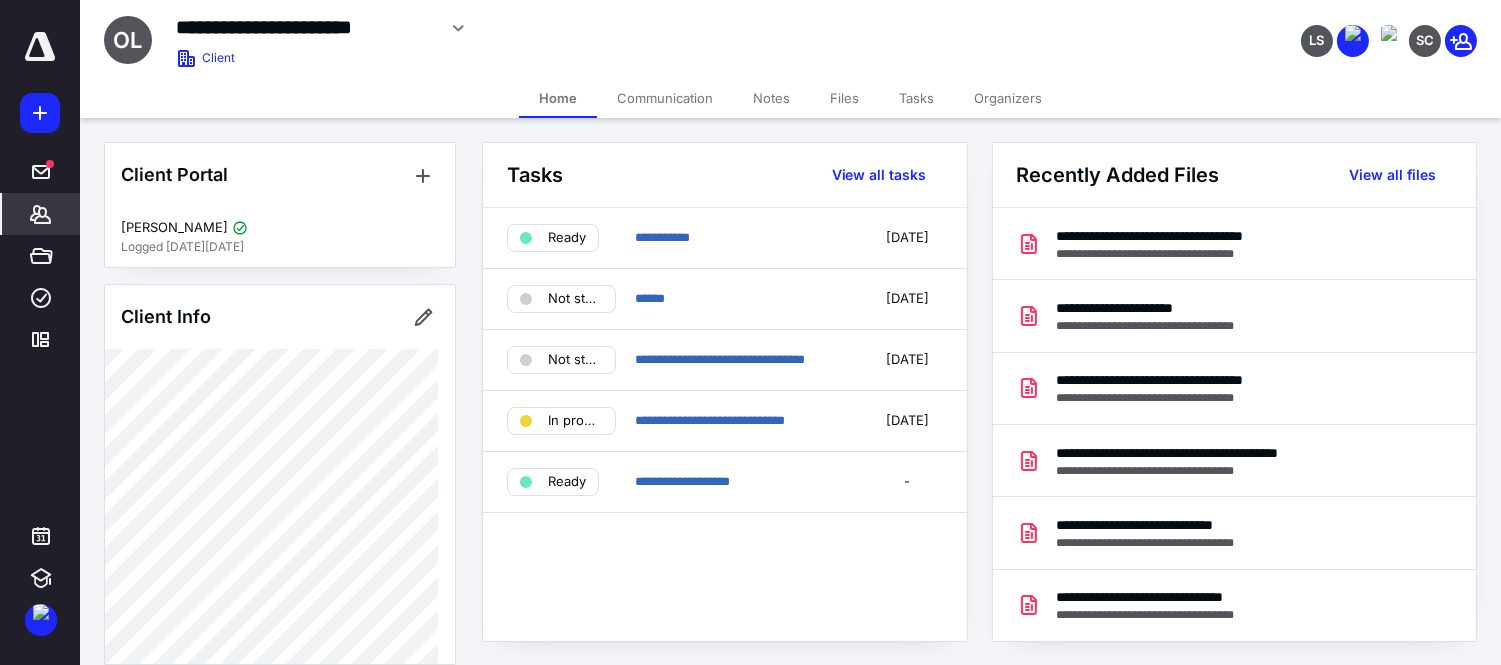click on "Files" at bounding box center [844, 98] 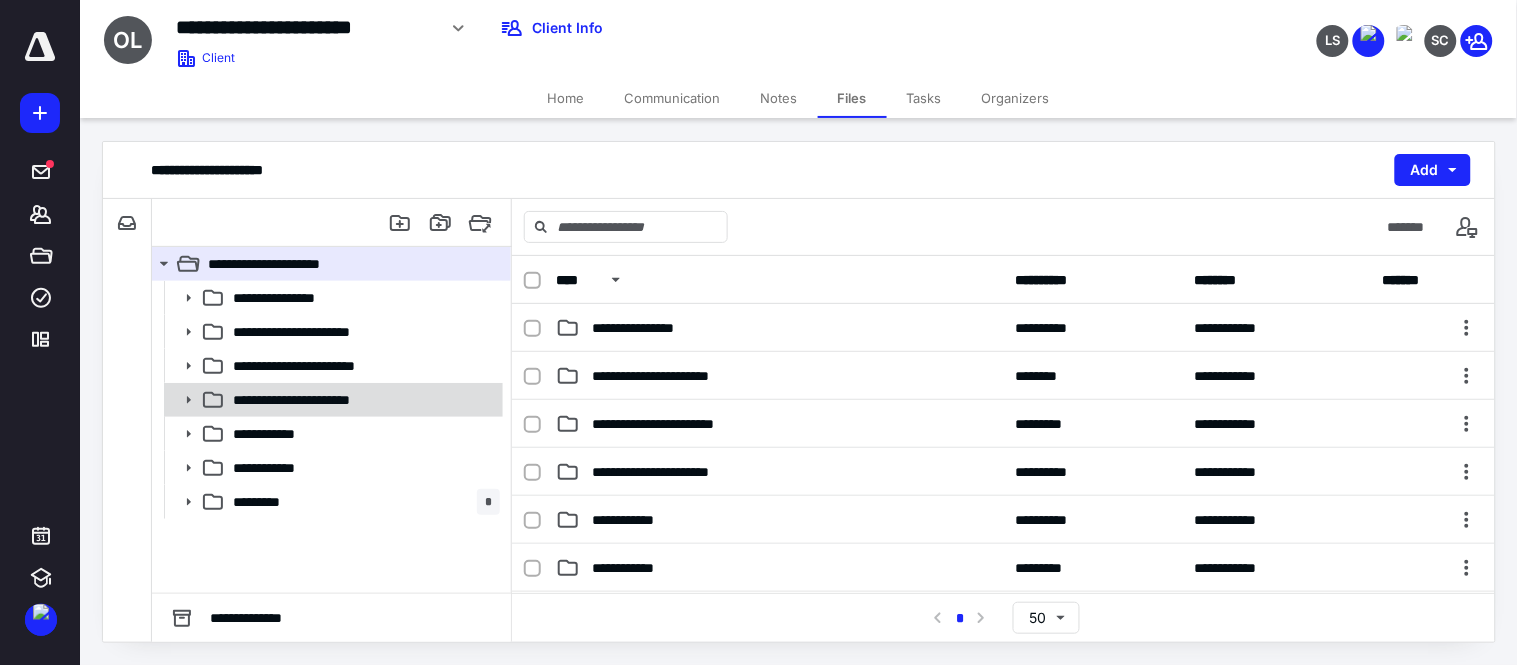click on "**********" at bounding box center (318, 400) 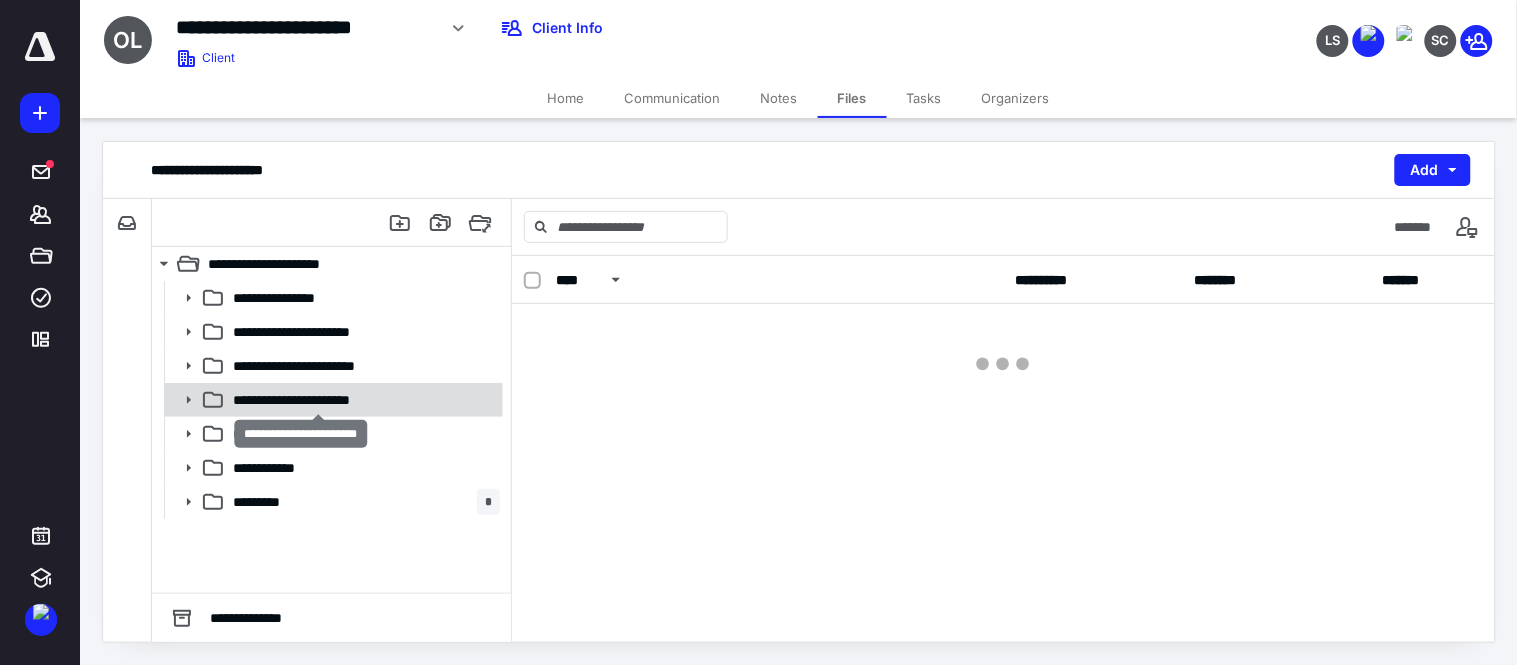 click on "**********" at bounding box center (318, 400) 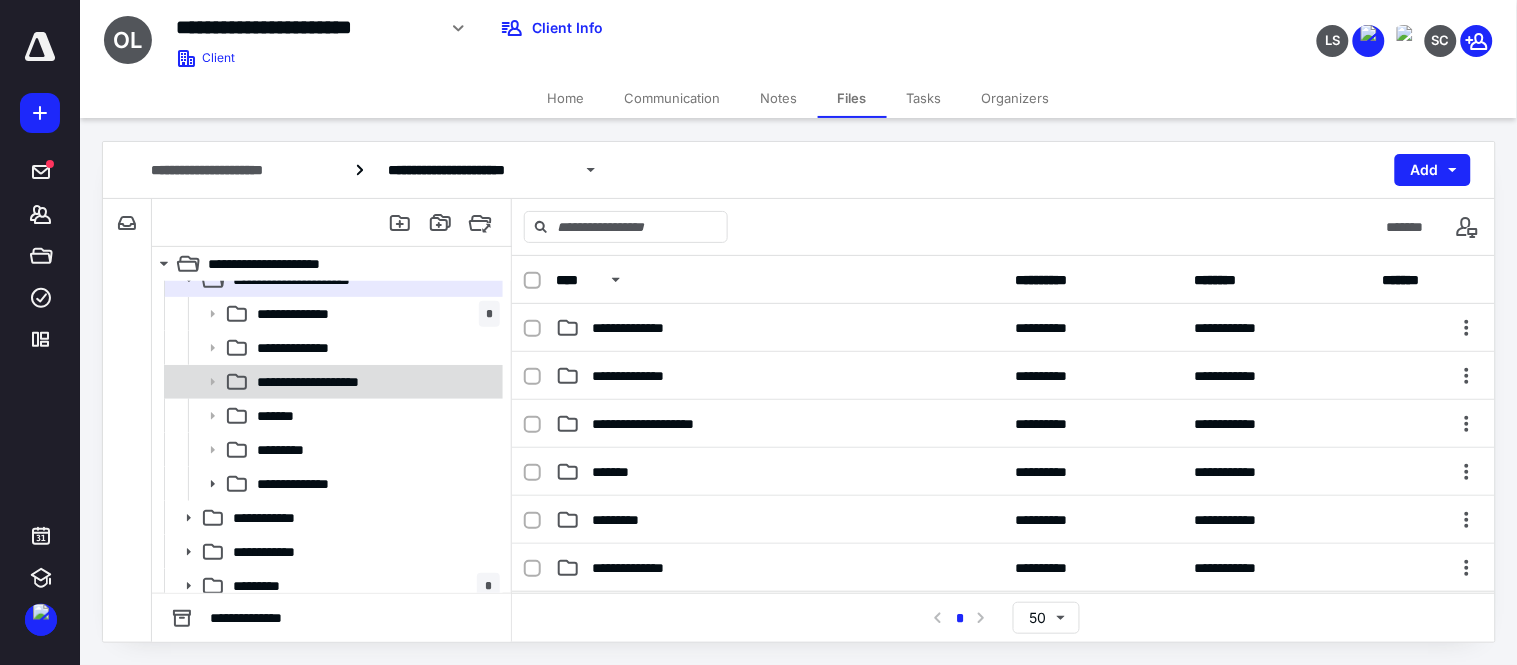 scroll, scrollTop: 130, scrollLeft: 0, axis: vertical 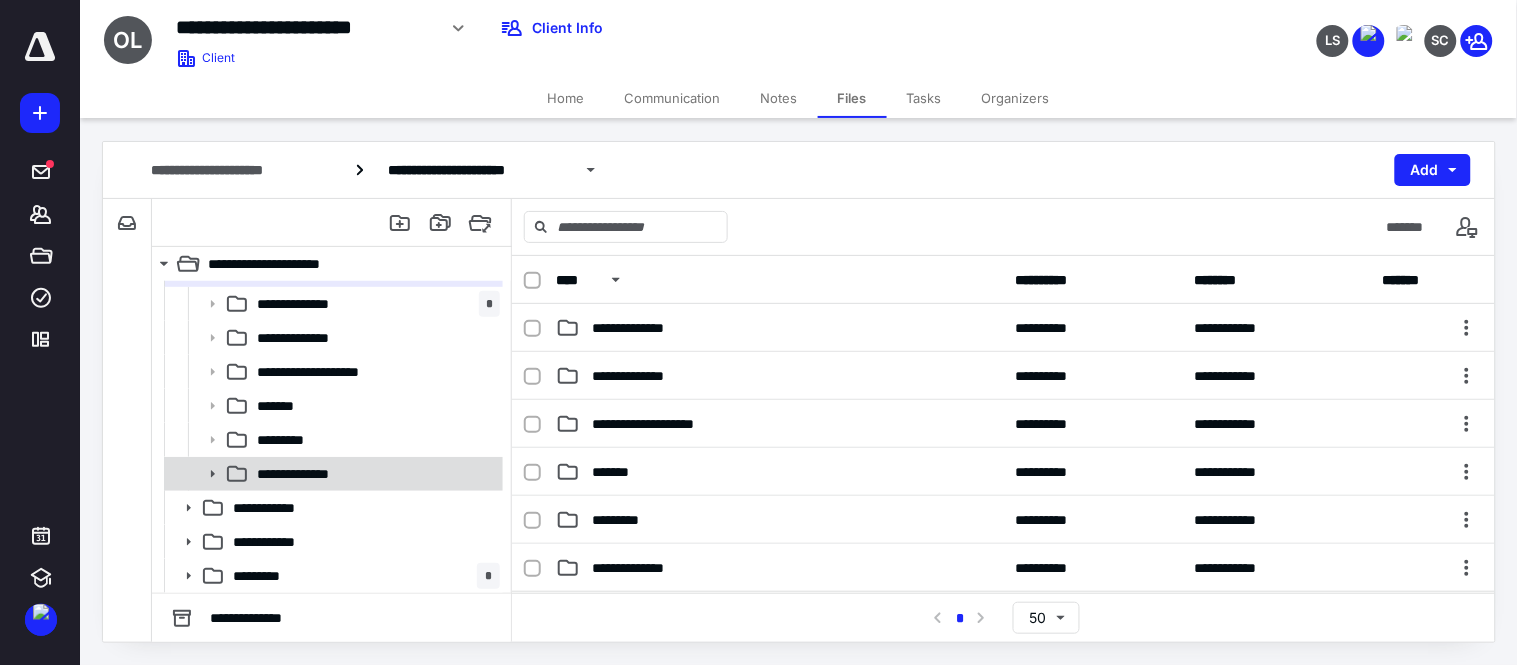 click on "**********" at bounding box center (309, 474) 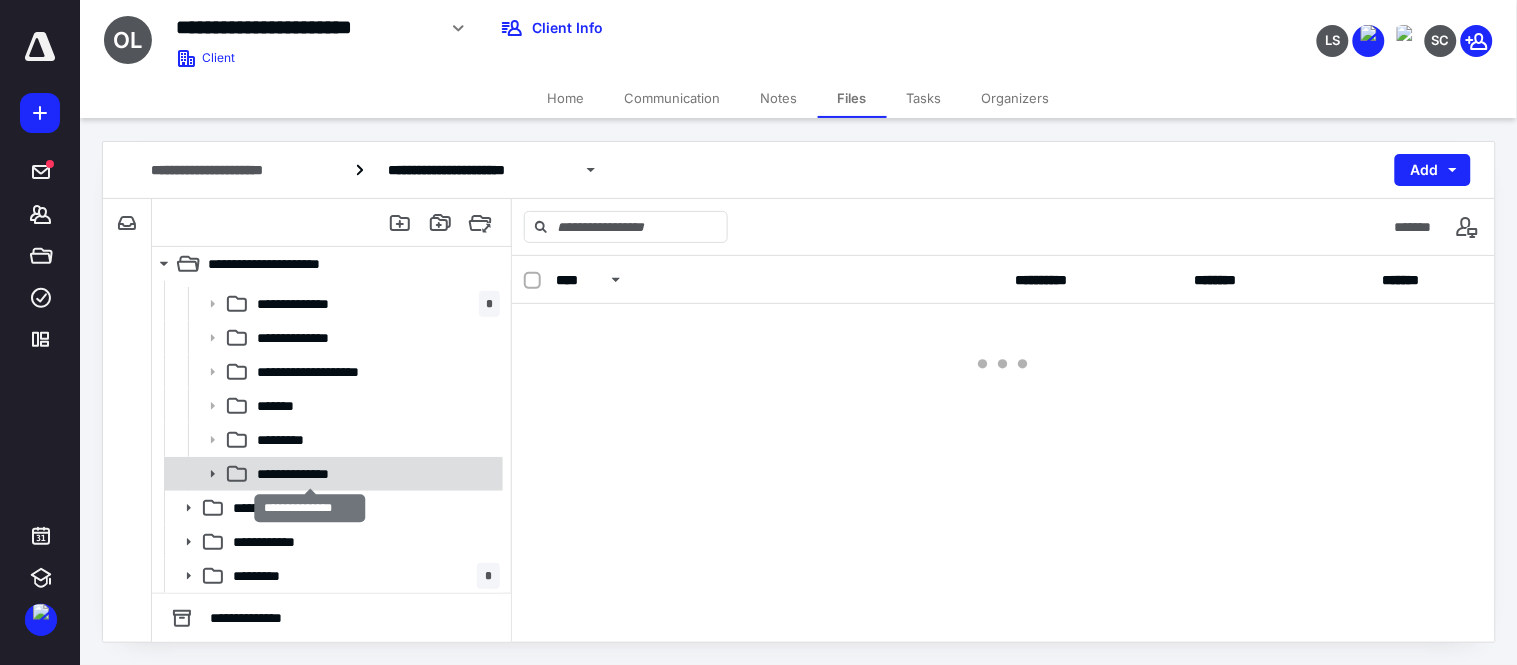 click on "**********" at bounding box center (309, 474) 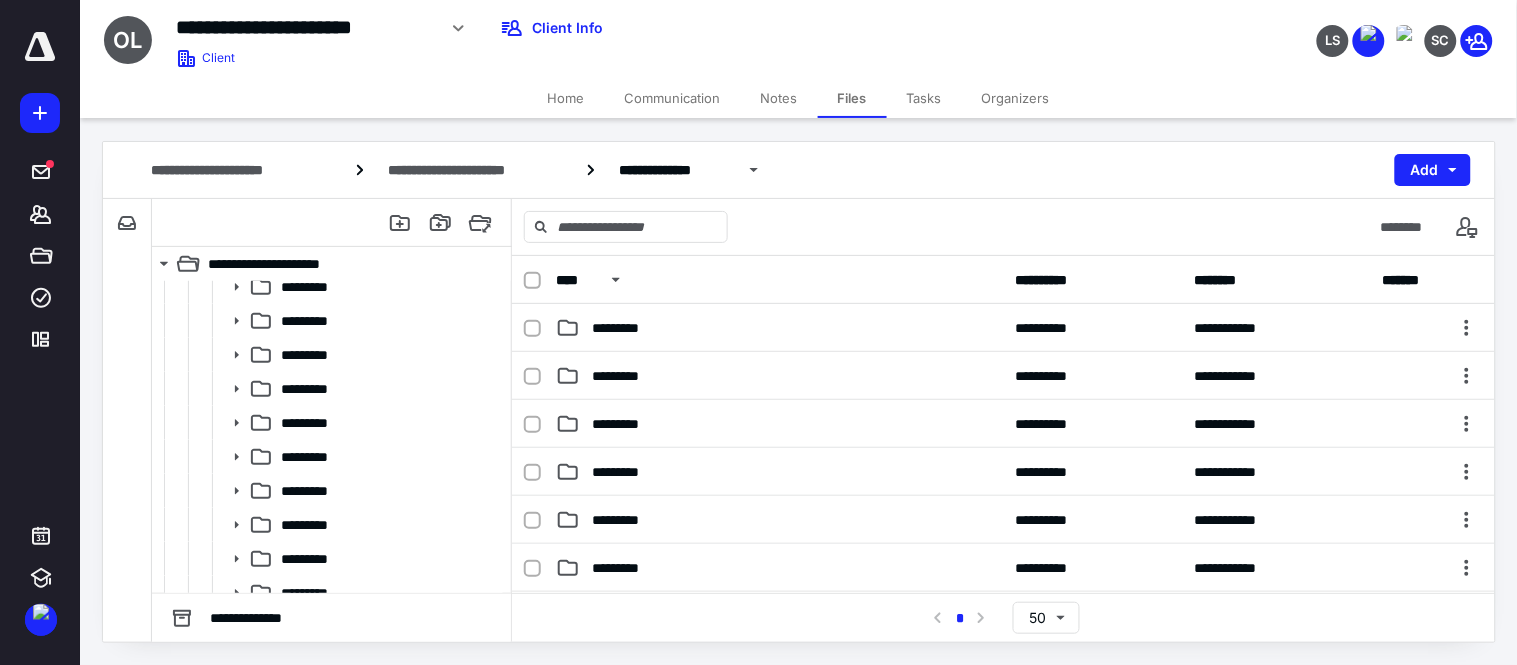scroll, scrollTop: 352, scrollLeft: 0, axis: vertical 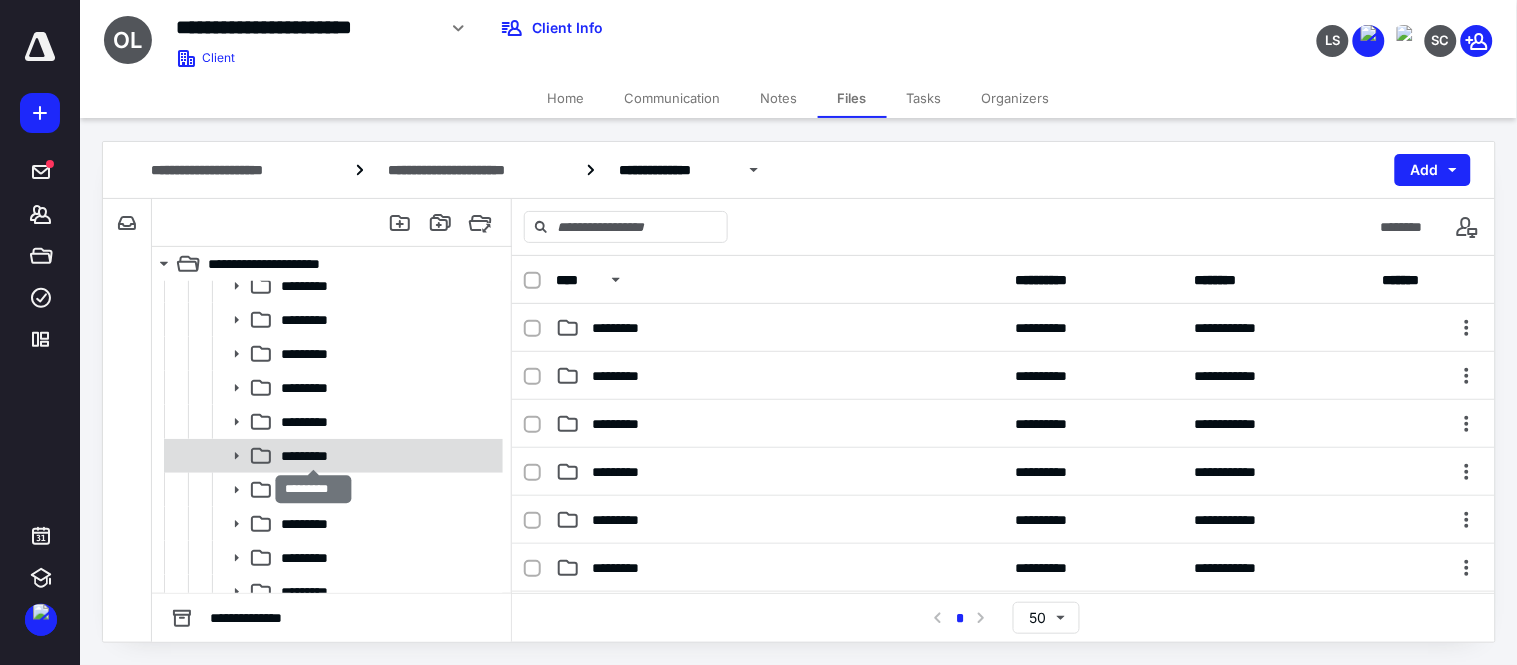 click on "*********" at bounding box center [313, 456] 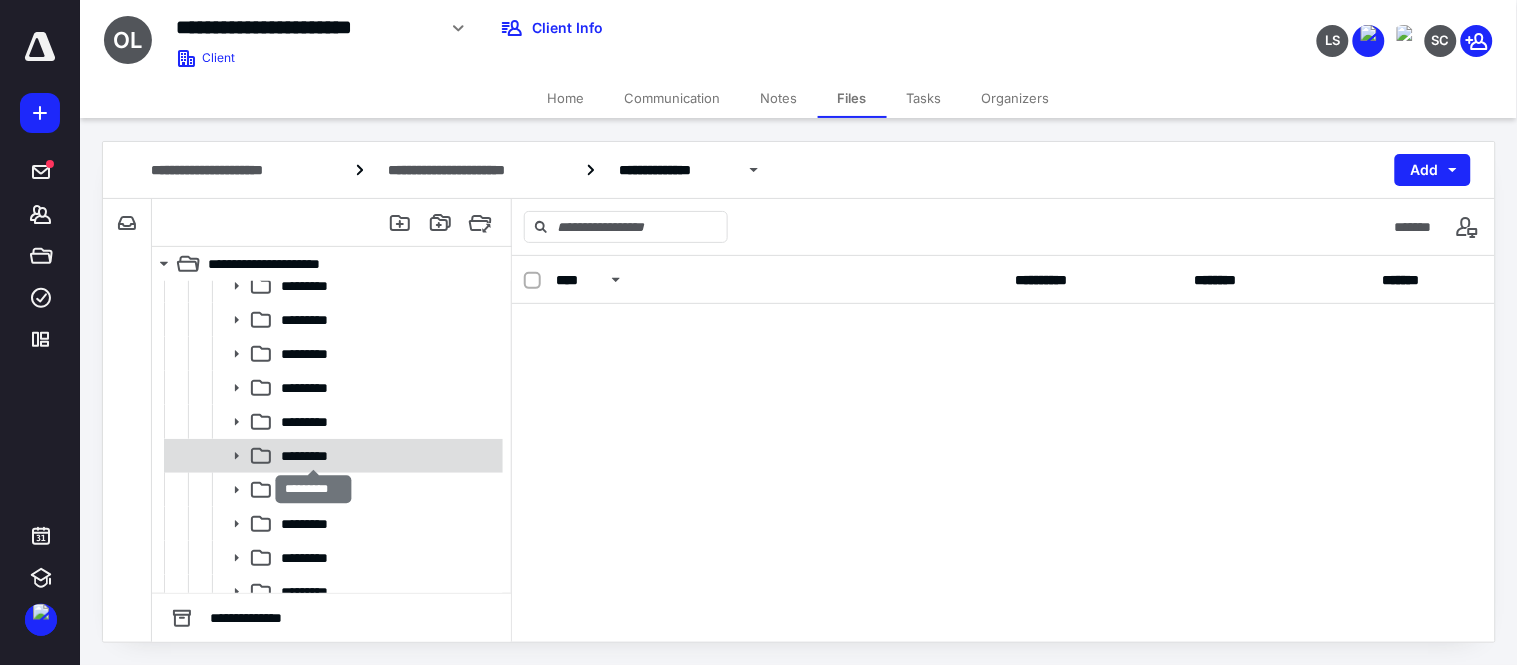 click on "*********" at bounding box center [313, 456] 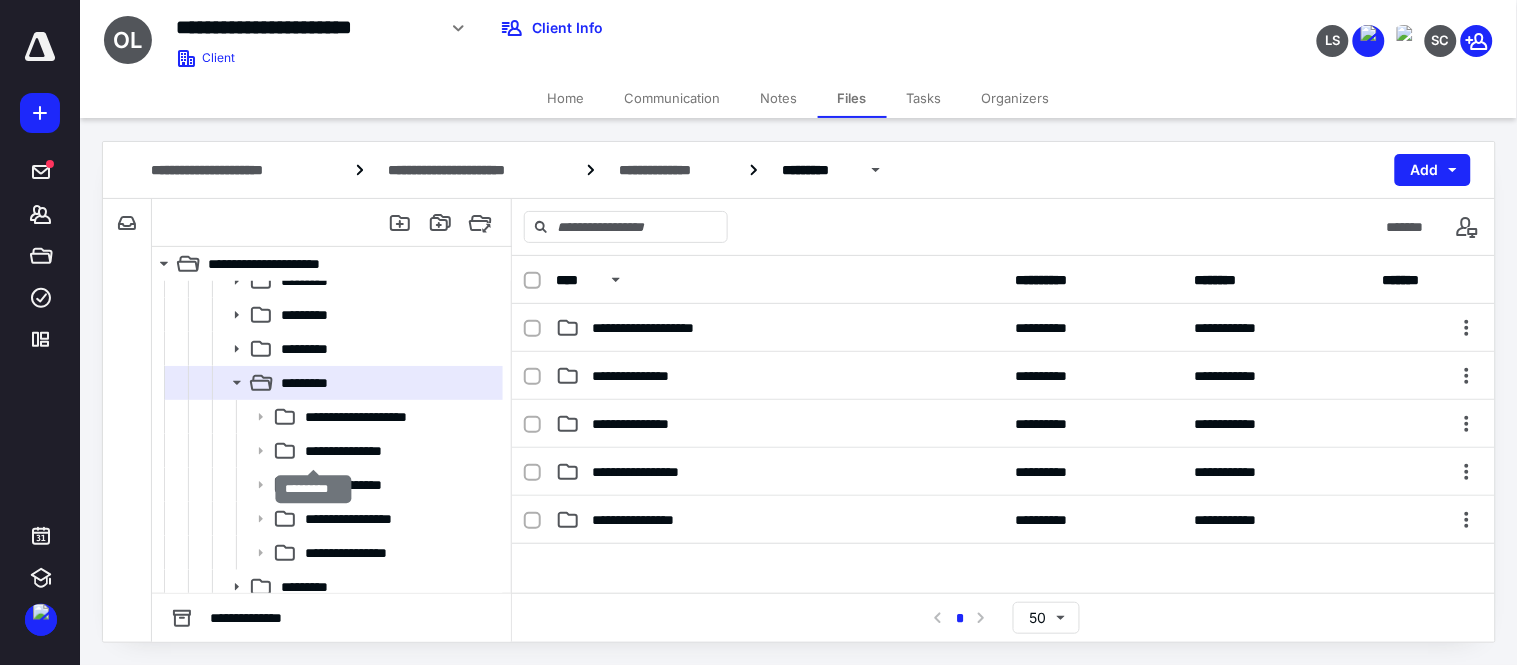 scroll, scrollTop: 463, scrollLeft: 0, axis: vertical 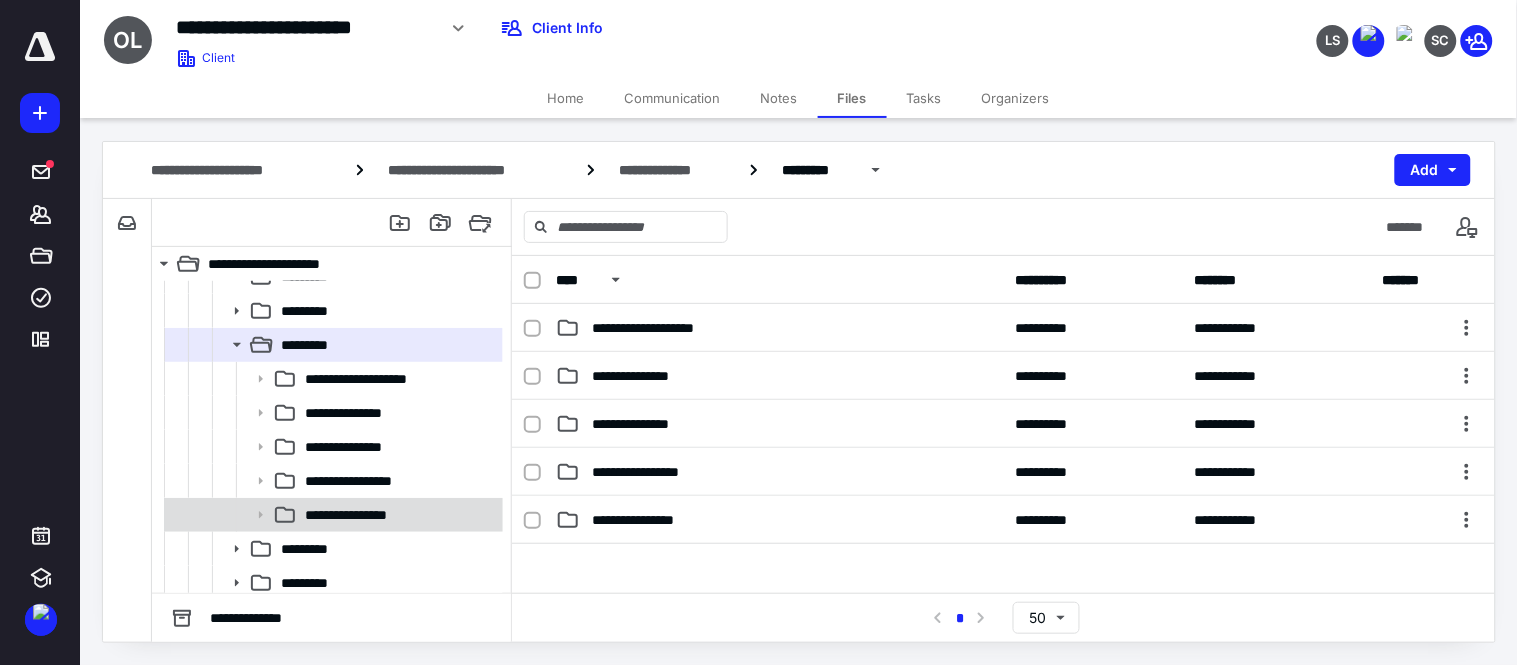 click on "**********" at bounding box center [332, 515] 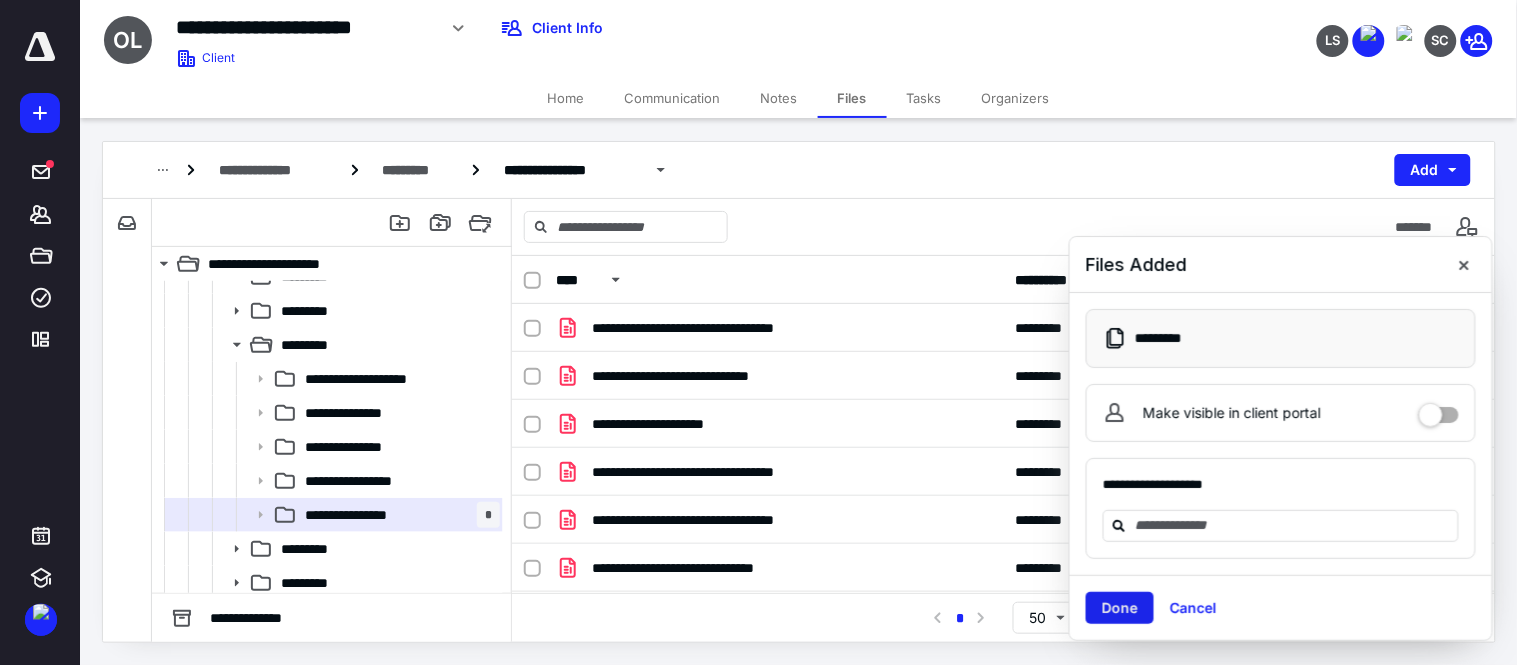 click on "Done" at bounding box center [1120, 608] 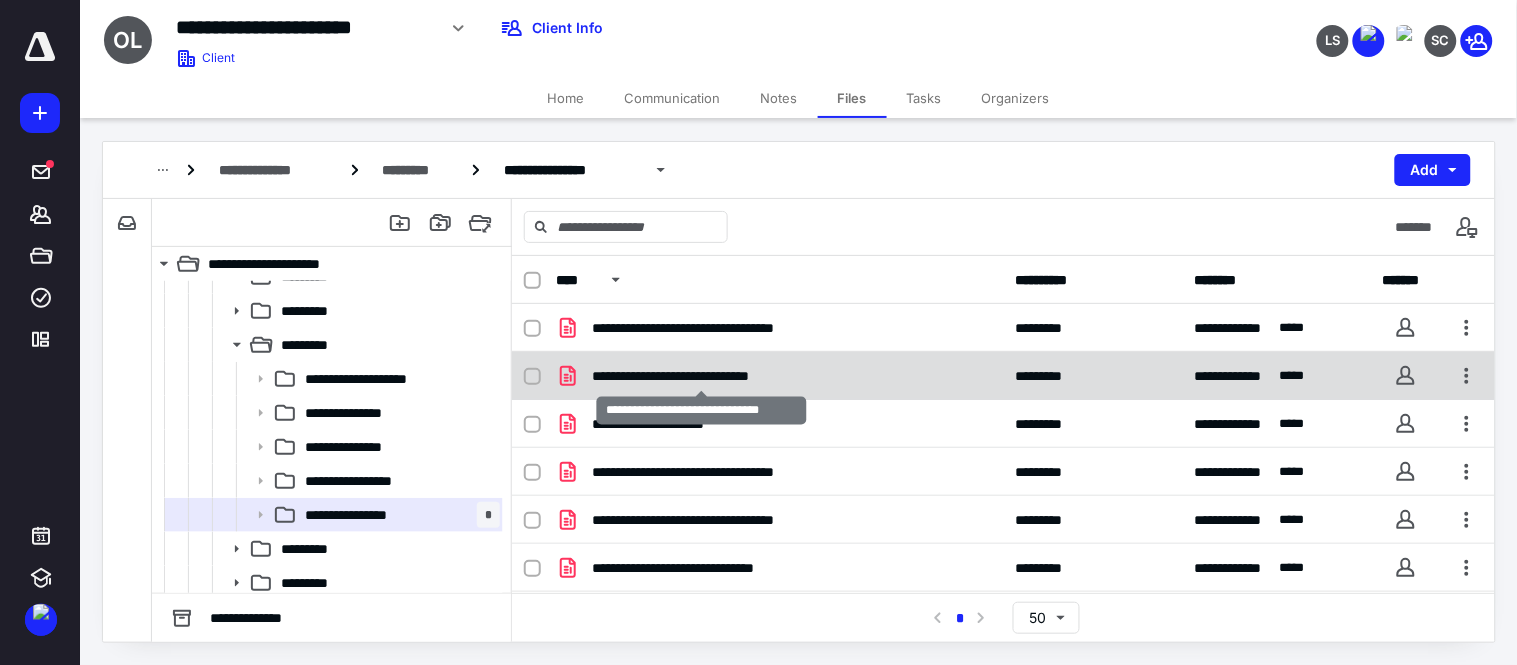 click on "**********" at bounding box center [701, 376] 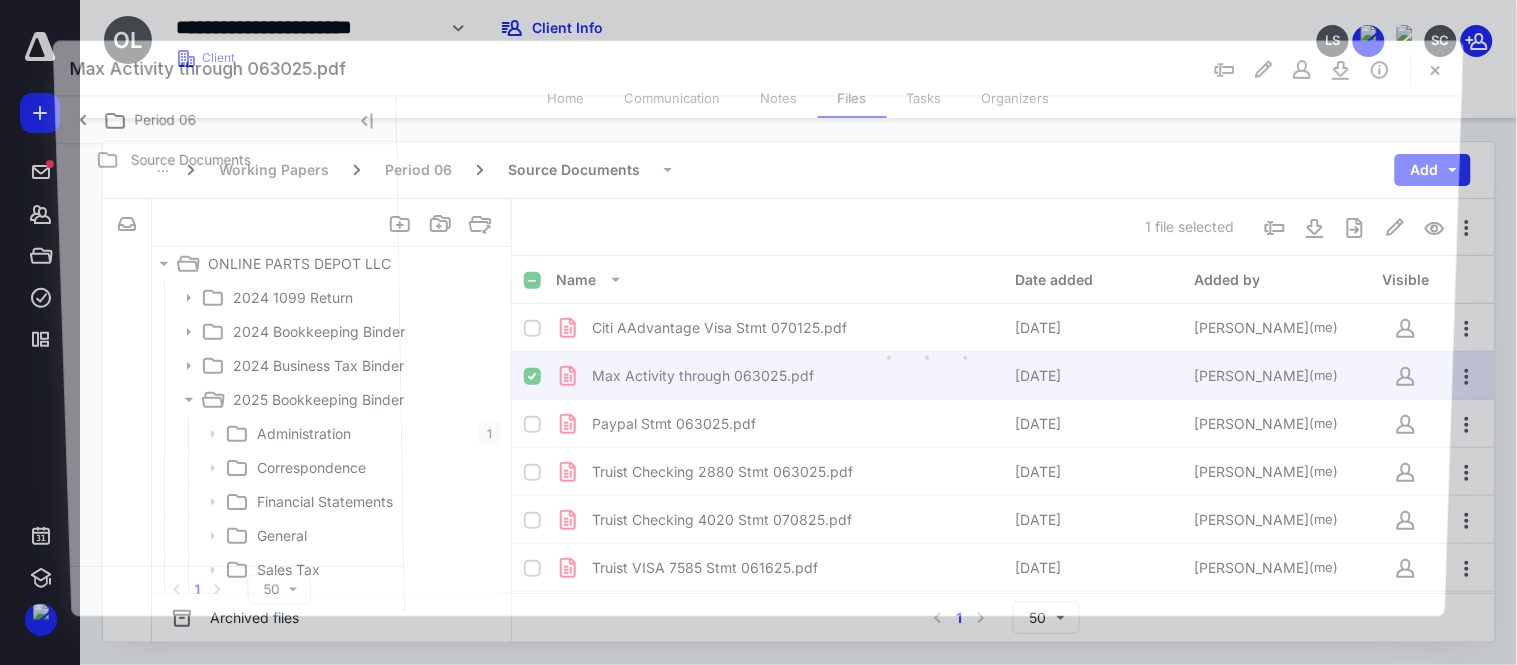 scroll, scrollTop: 463, scrollLeft: 0, axis: vertical 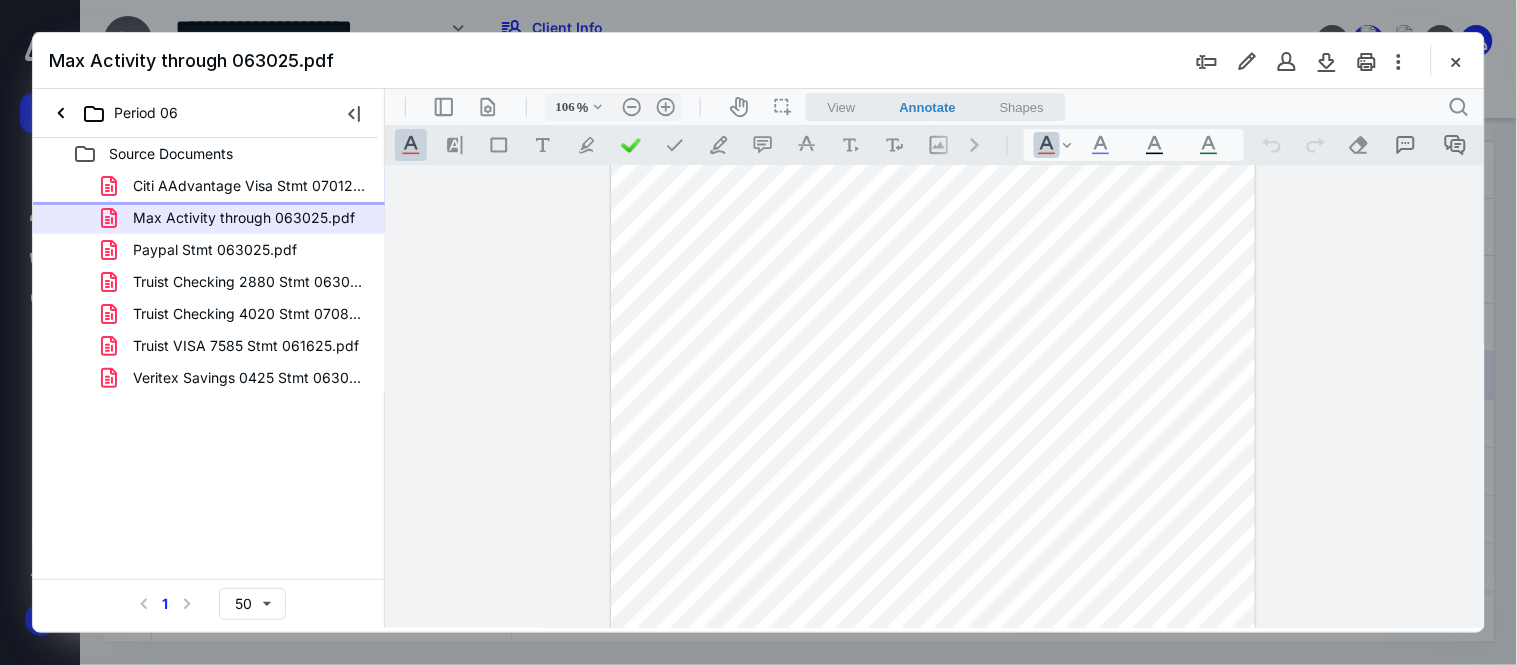 drag, startPoint x: 174, startPoint y: 190, endPoint x: 304, endPoint y: 197, distance: 130.18832 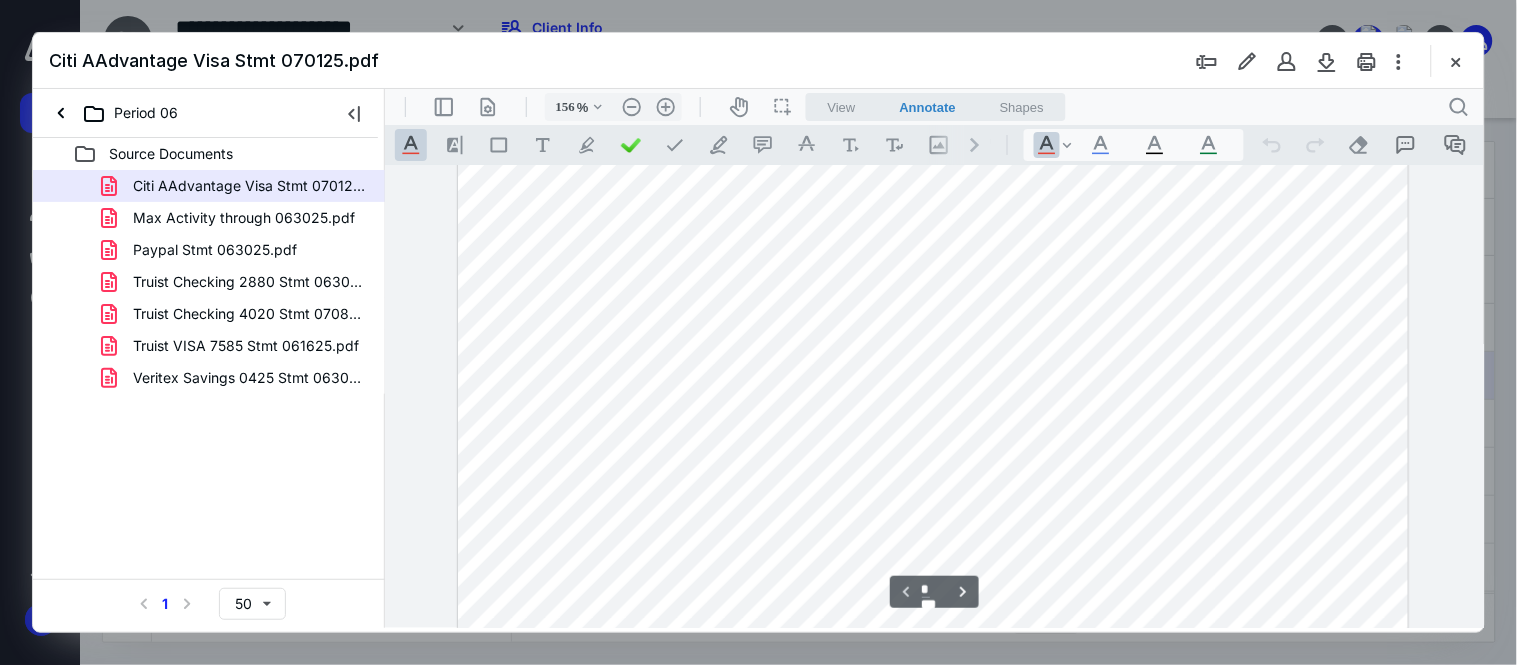 scroll, scrollTop: 105, scrollLeft: 0, axis: vertical 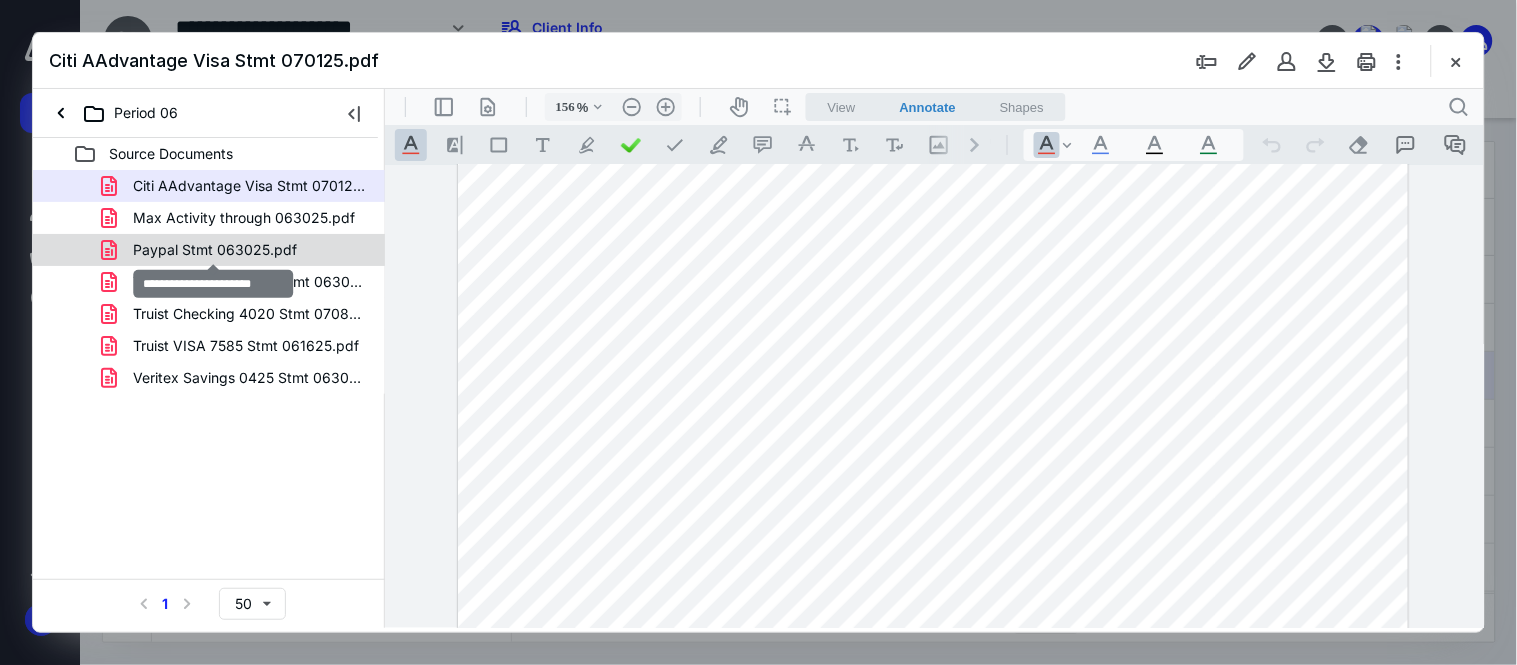 click on "Paypal Stmt 063025.pdf" at bounding box center [215, 250] 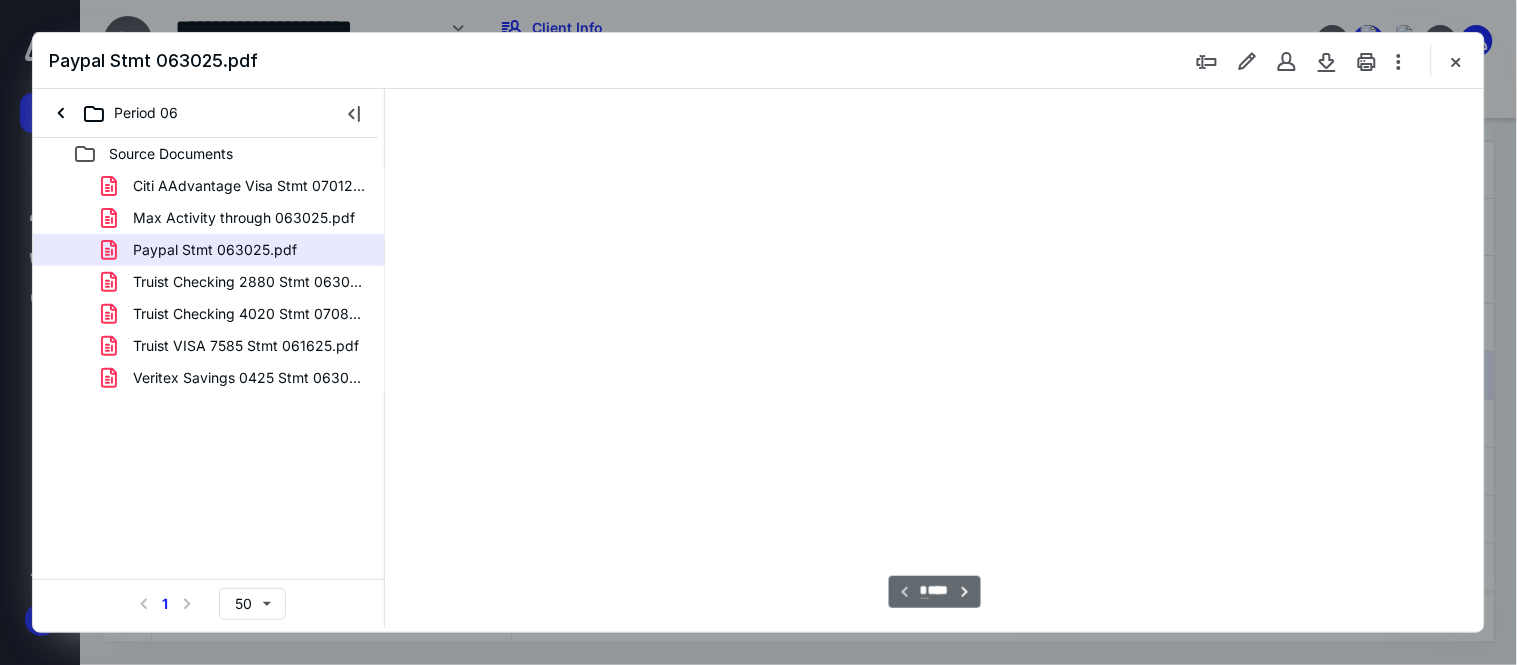scroll, scrollTop: 77, scrollLeft: 0, axis: vertical 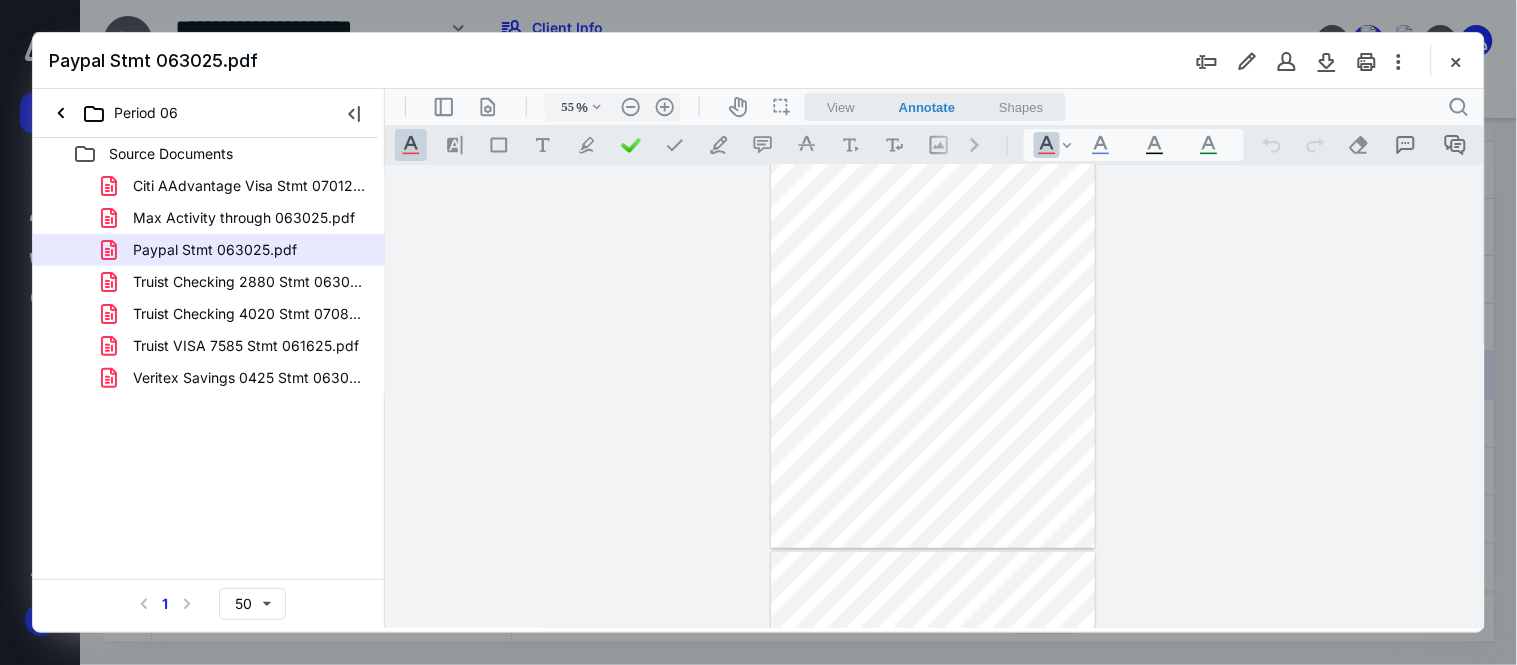 click at bounding box center [932, 318] 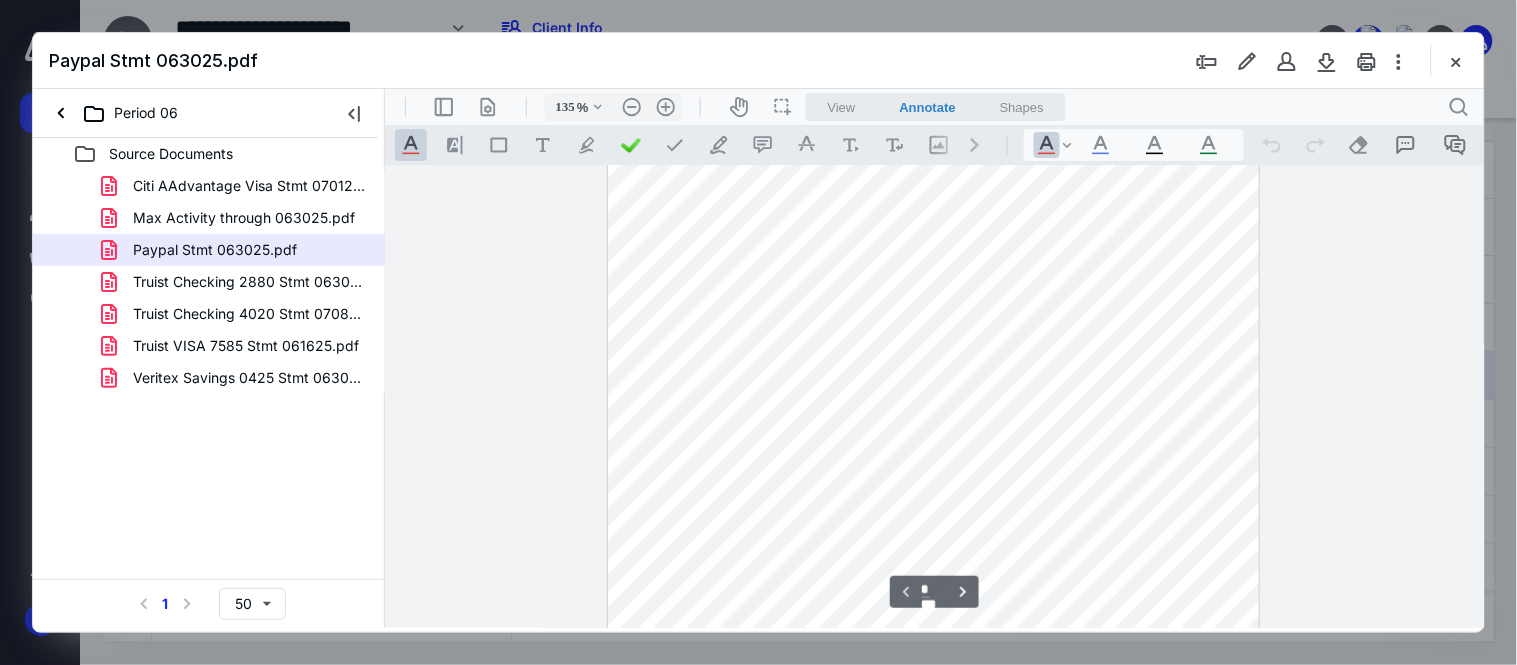 type on "160" 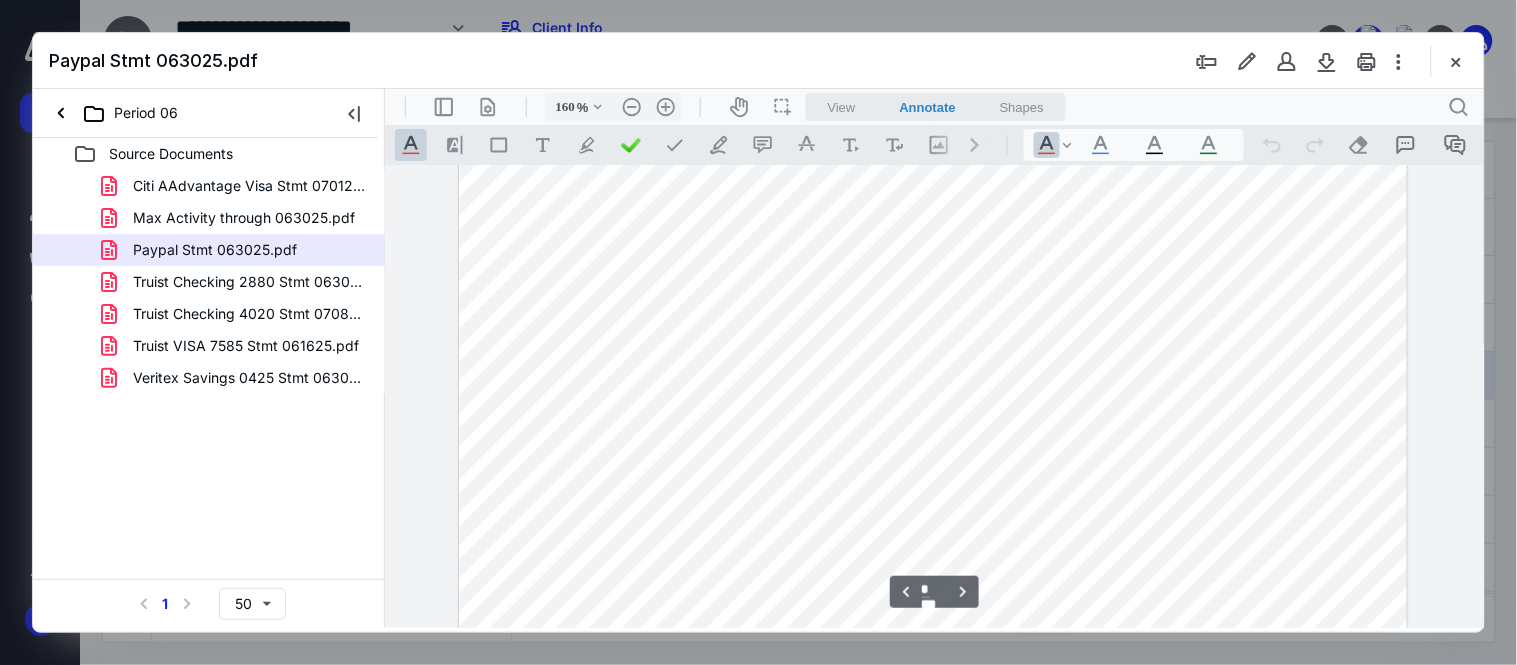 scroll, scrollTop: 2778, scrollLeft: 0, axis: vertical 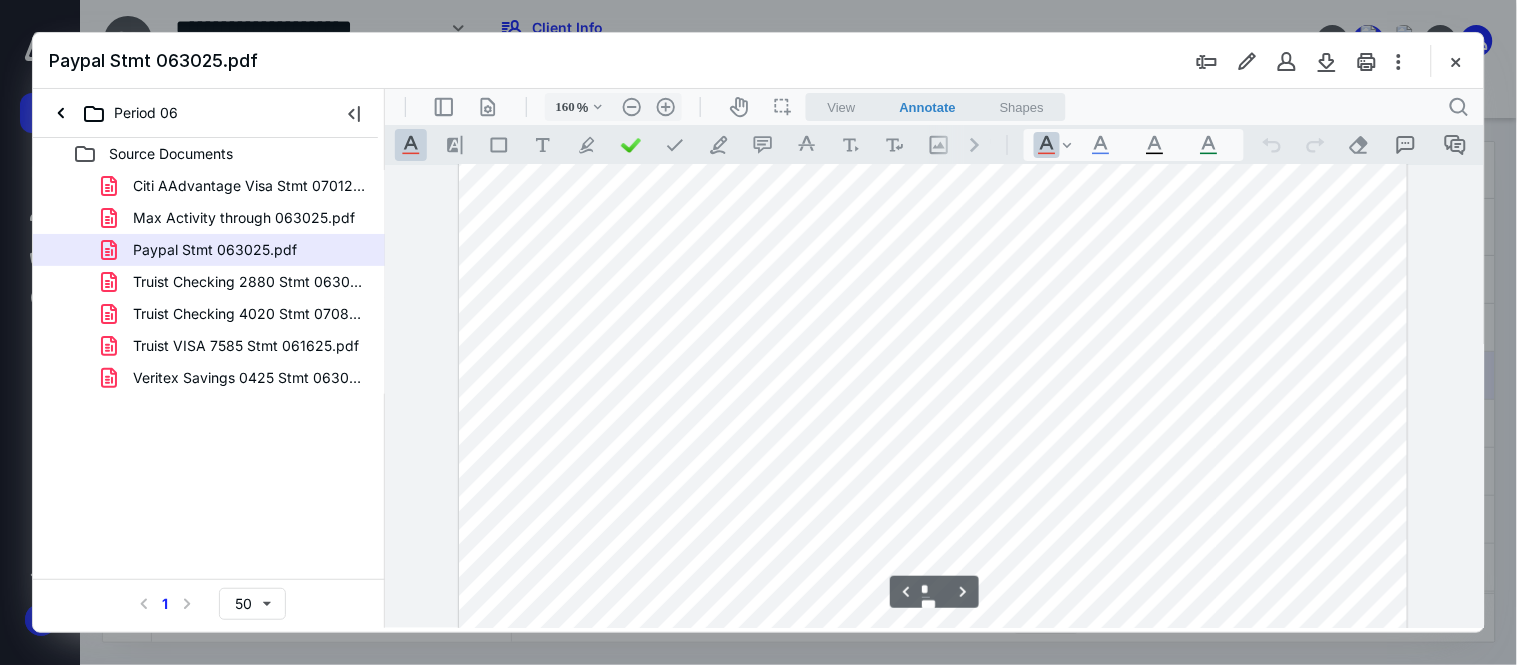 type on "*" 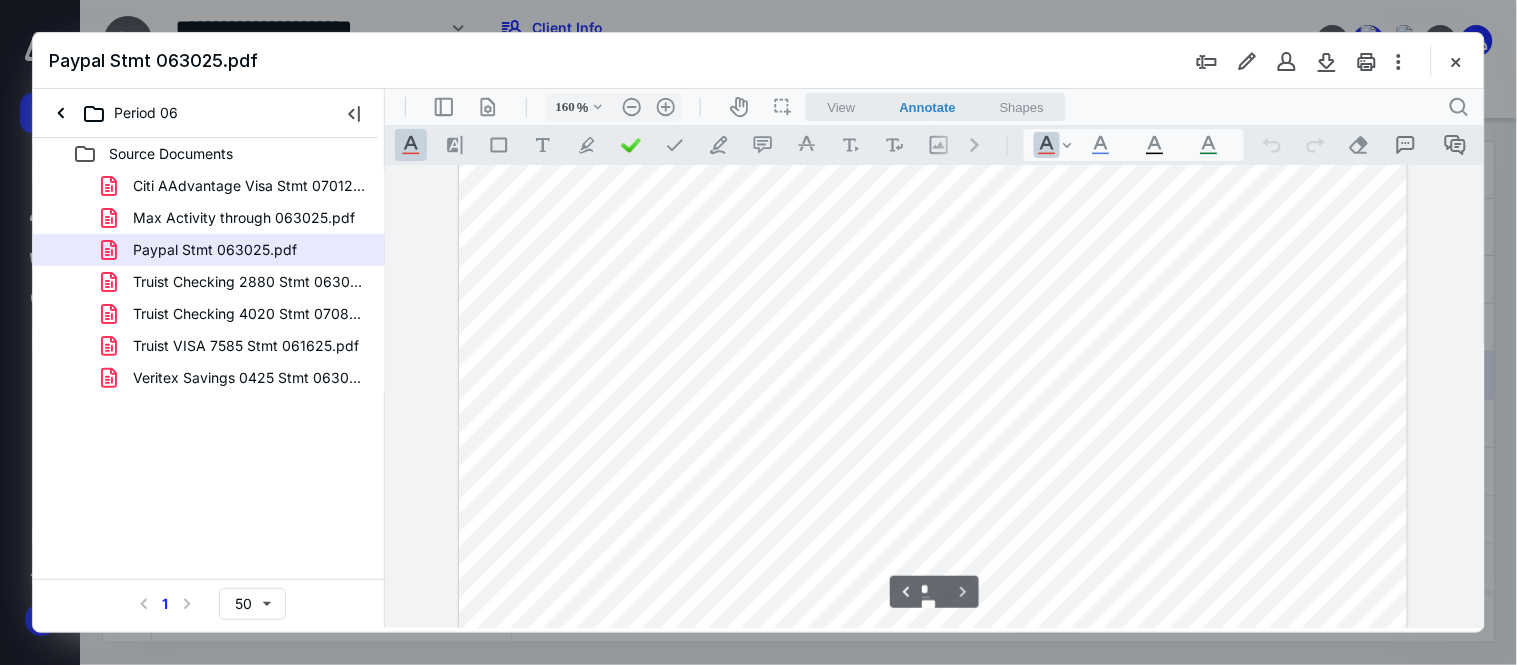 scroll, scrollTop: 4334, scrollLeft: 0, axis: vertical 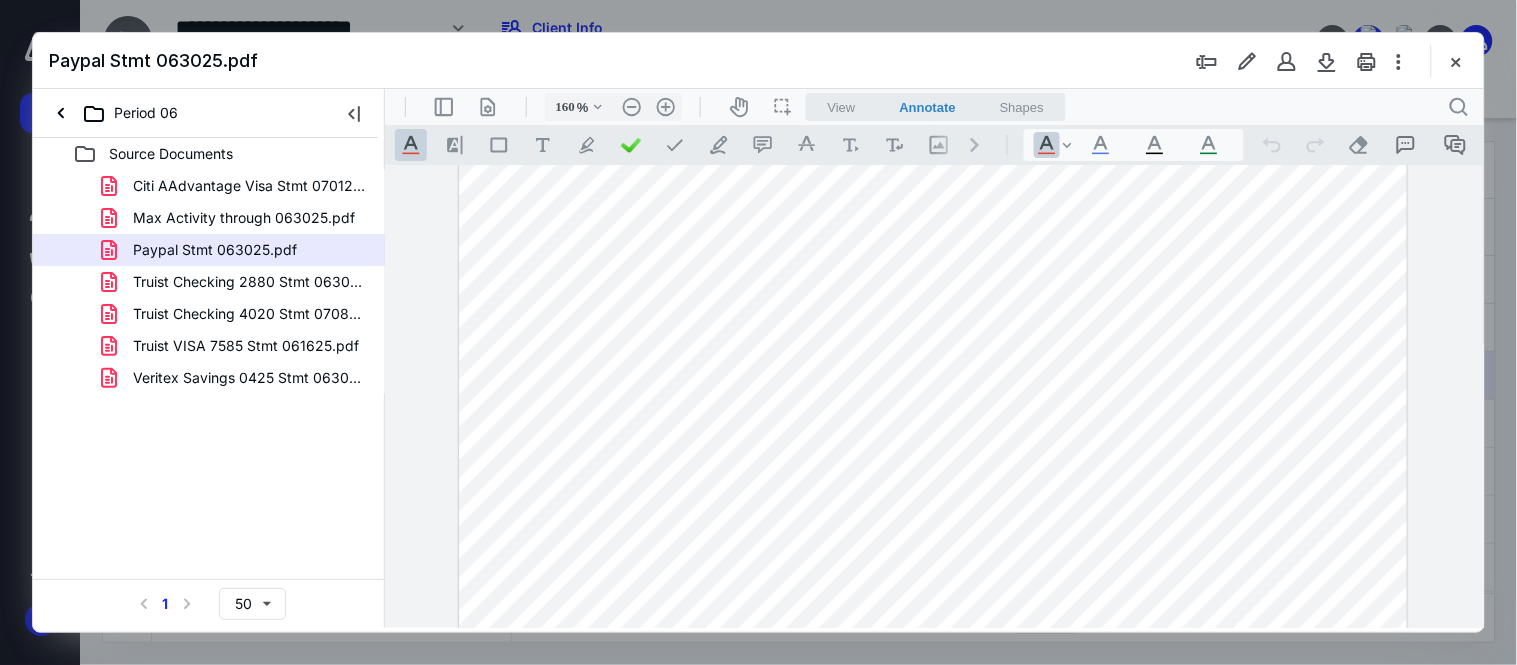 click on "Veritex Savings 0425 Stmt 063025.pdf" at bounding box center [237, 378] 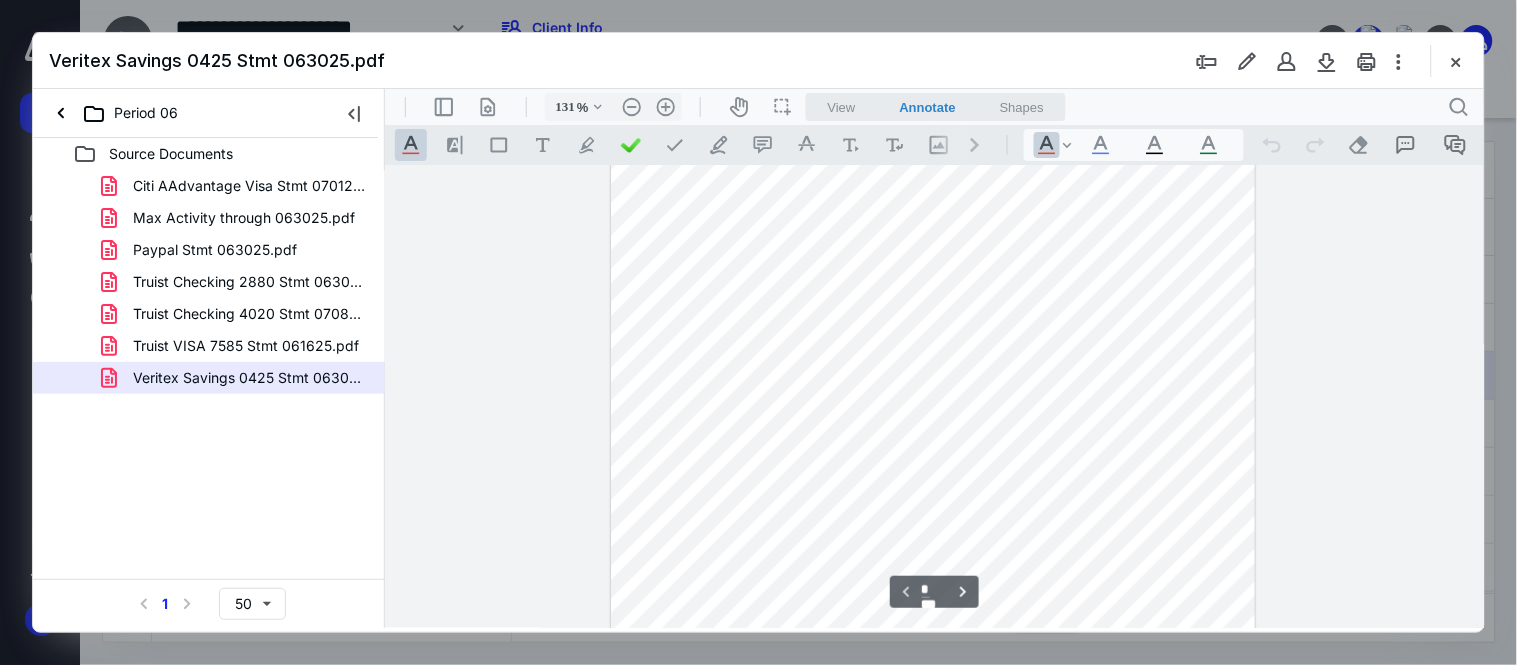 scroll, scrollTop: 452, scrollLeft: 0, axis: vertical 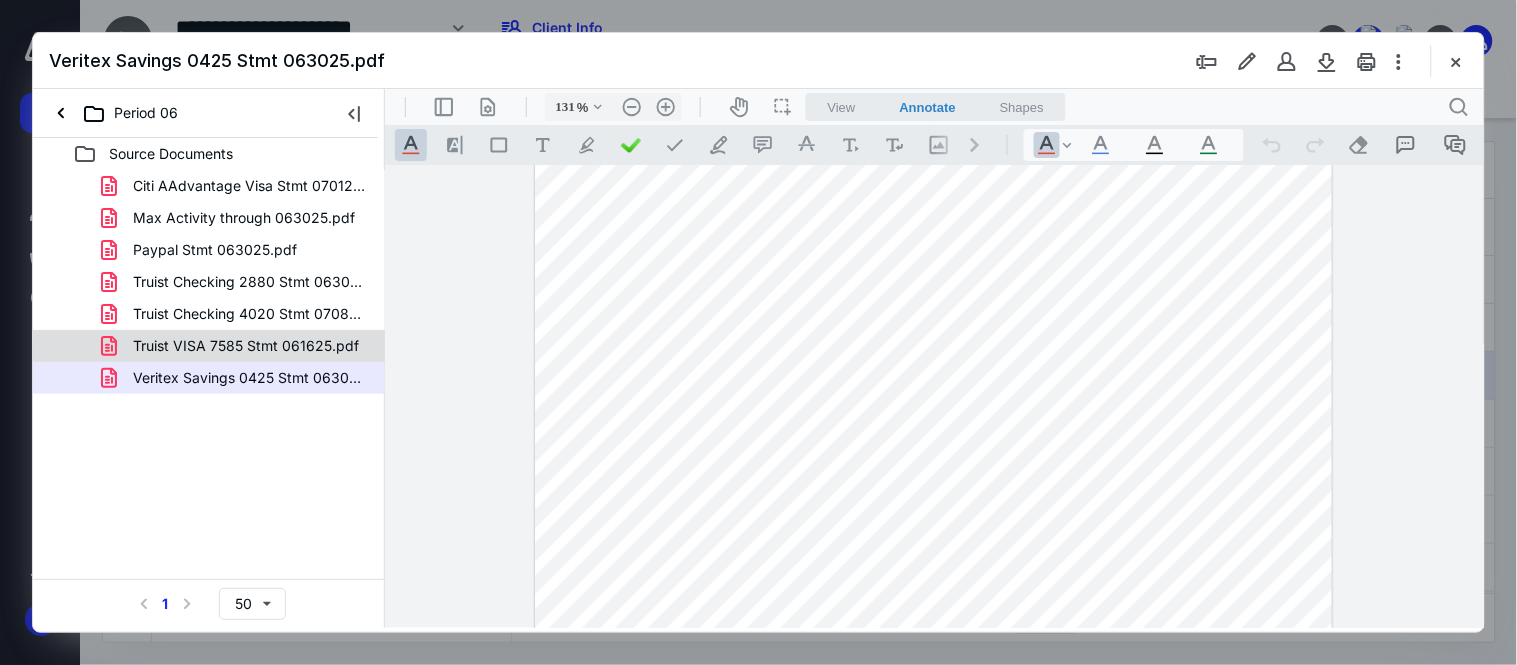 click on "Truist VISA 7585 Stmt 061625.pdf" at bounding box center [246, 346] 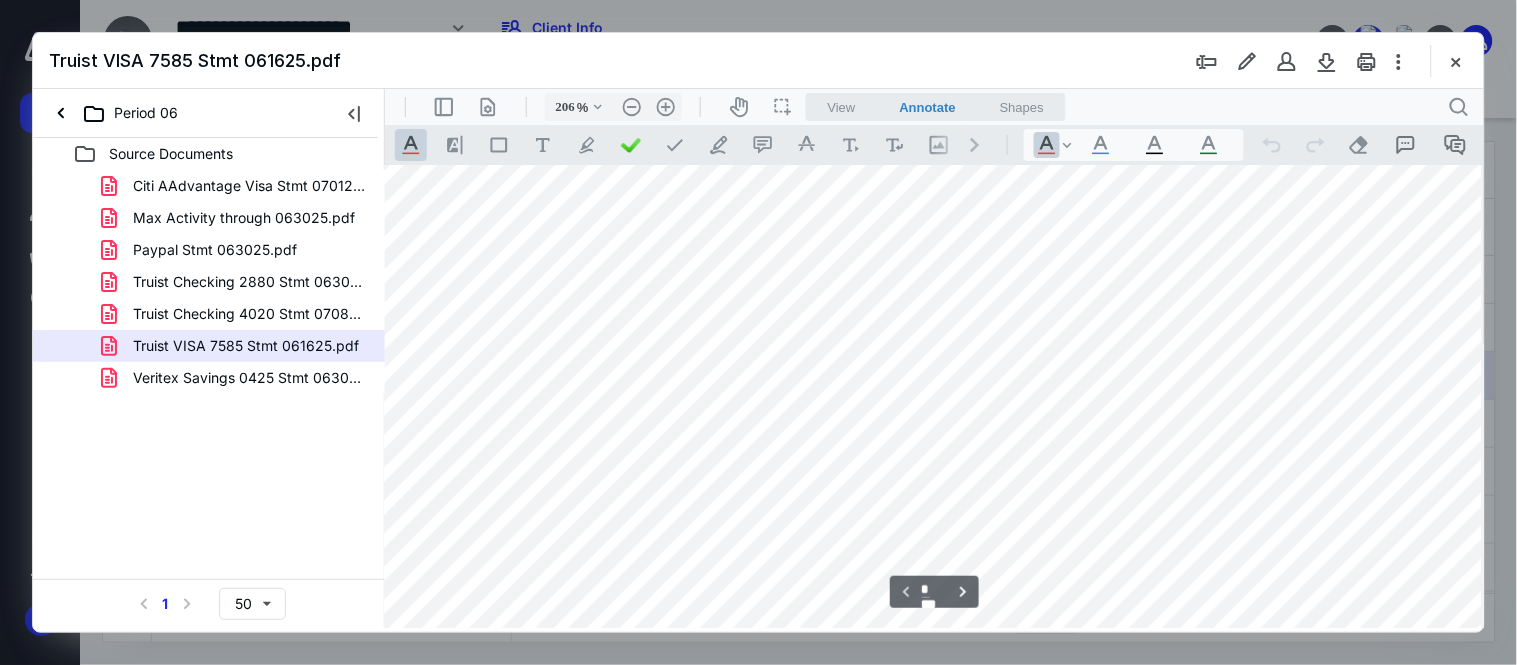 scroll, scrollTop: 222, scrollLeft: 98, axis: both 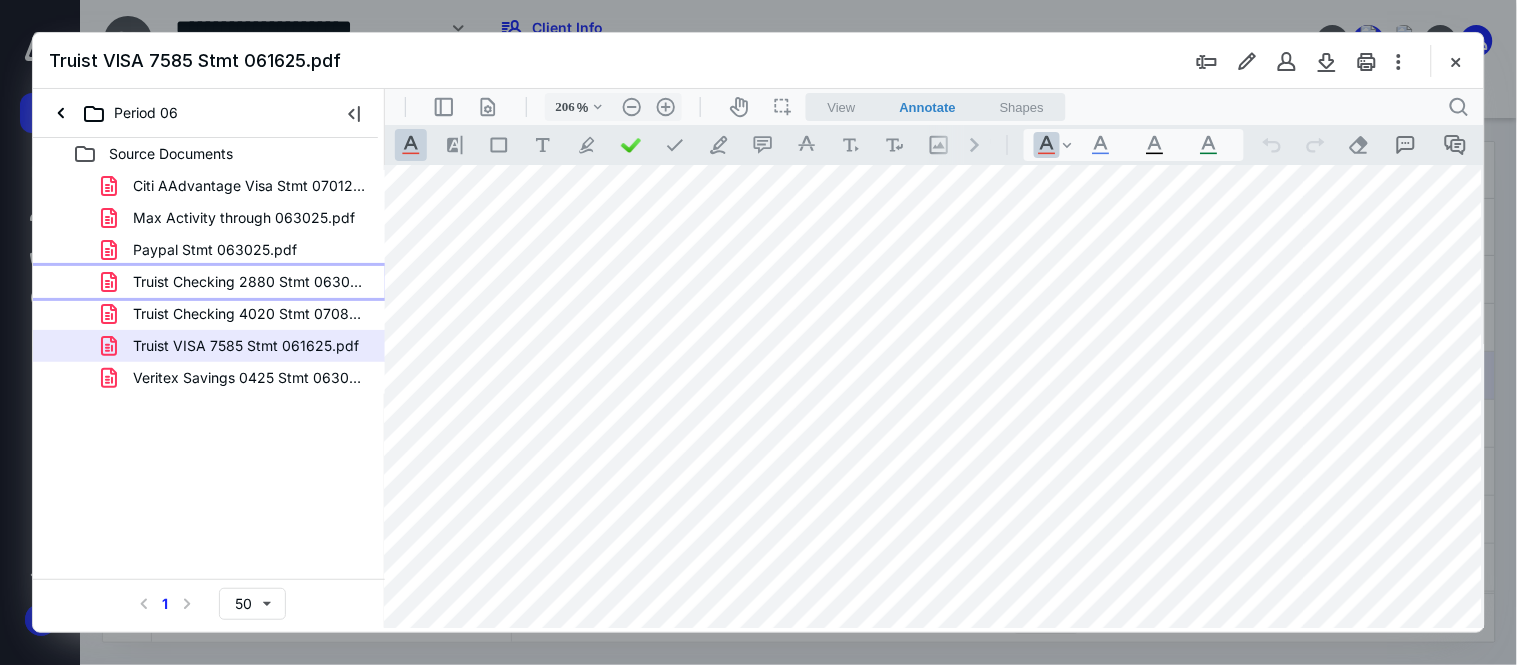 click on "Truist Checking 2880 Stmt 063025.pdf" at bounding box center [249, 282] 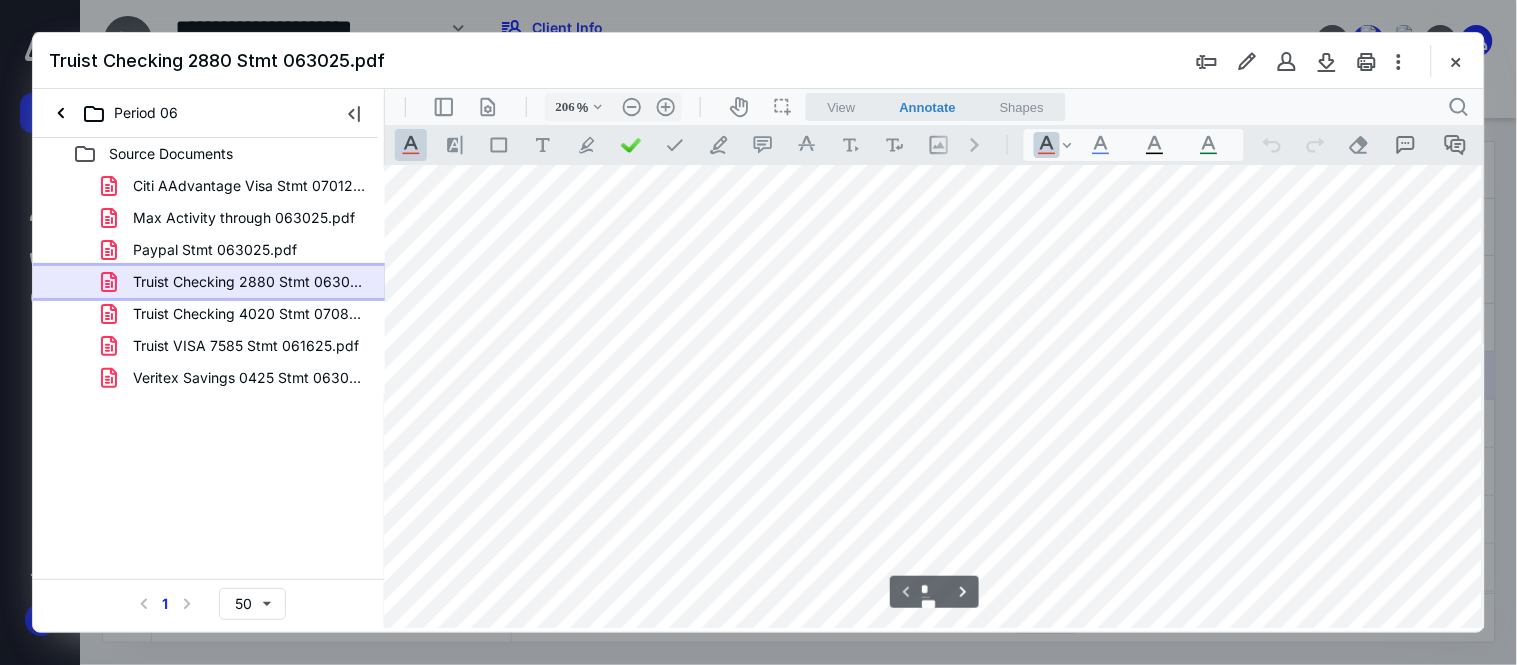 scroll, scrollTop: 622, scrollLeft: 75, axis: both 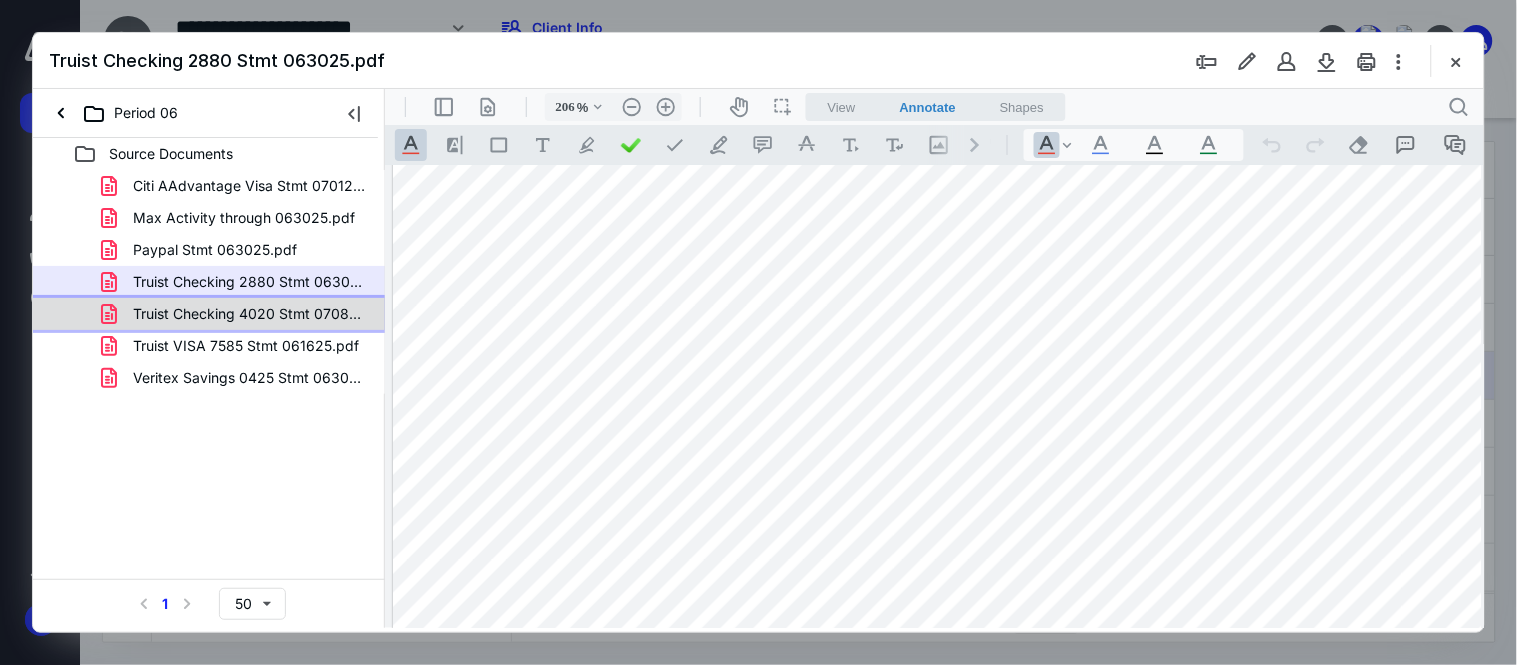 click on "Truist Checking 4020 Stmt 070825.pdf" at bounding box center [237, 314] 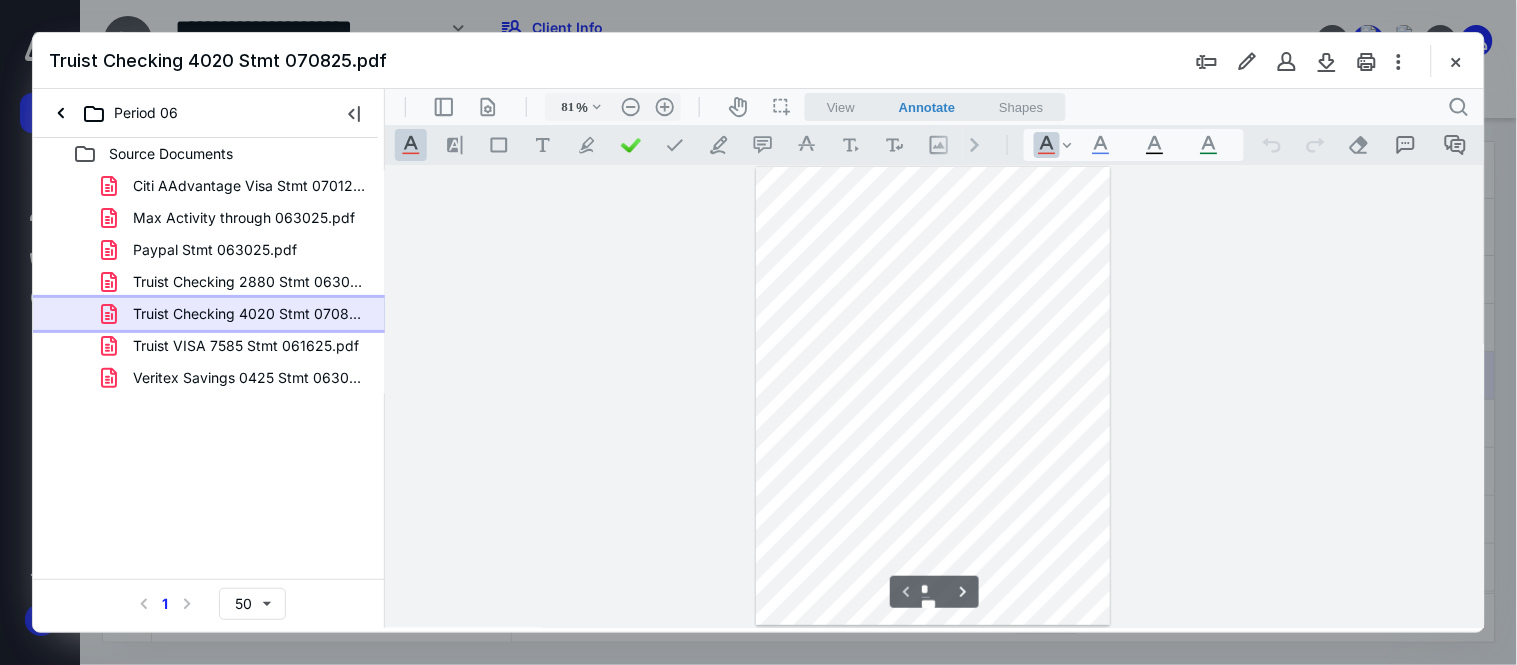 scroll, scrollTop: 195, scrollLeft: 0, axis: vertical 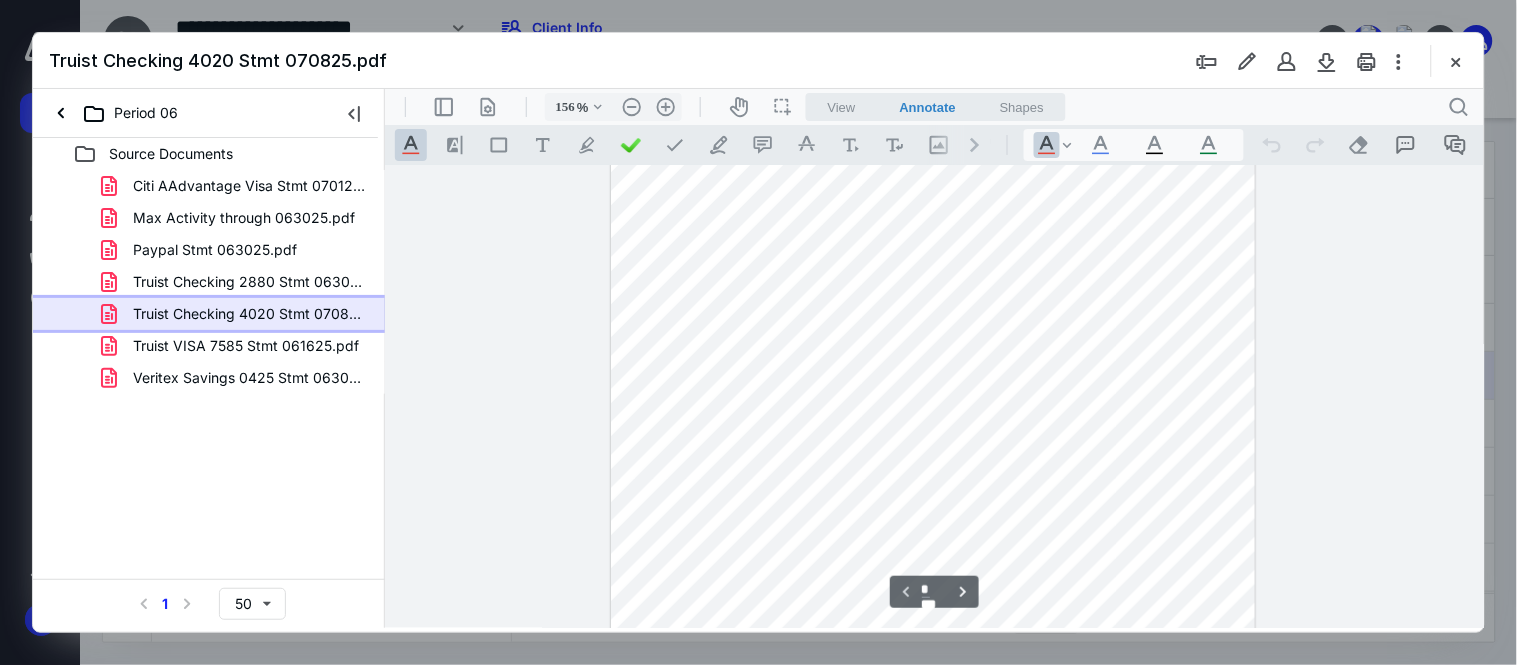type on "206" 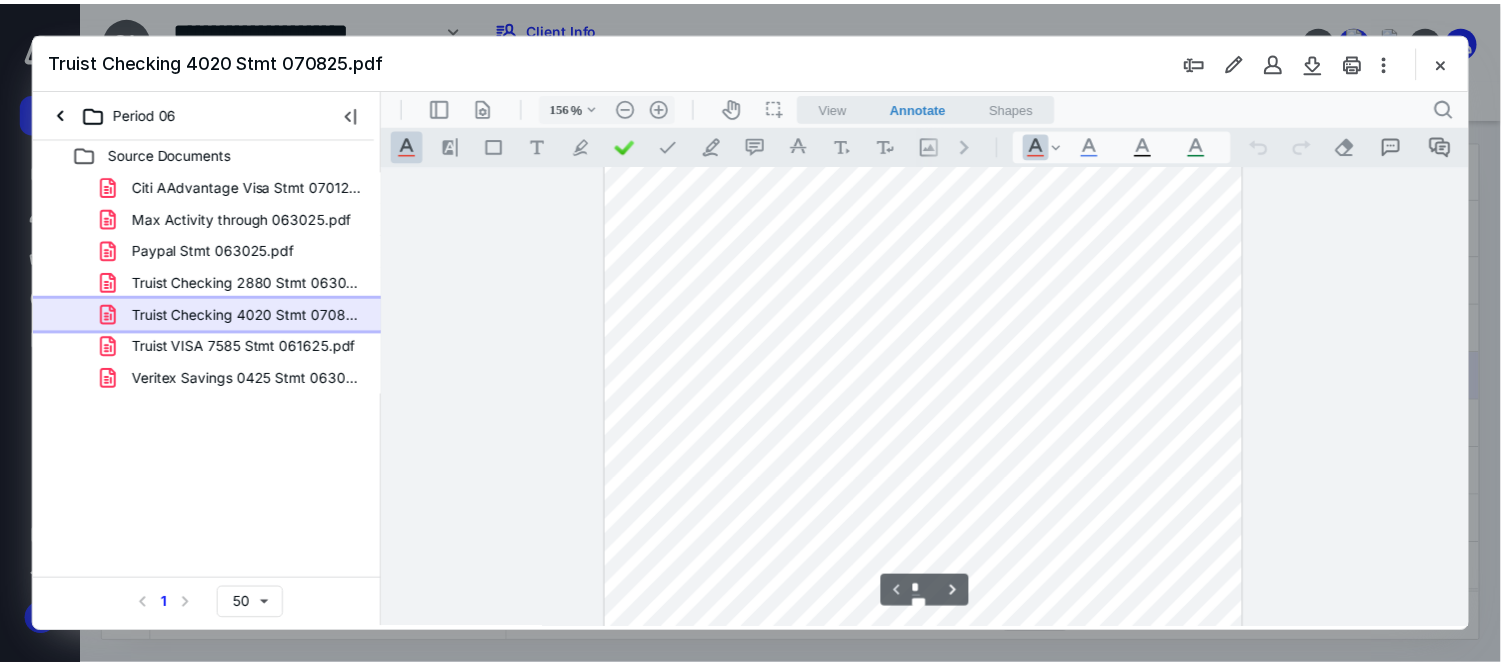 scroll, scrollTop: 608, scrollLeft: 93, axis: both 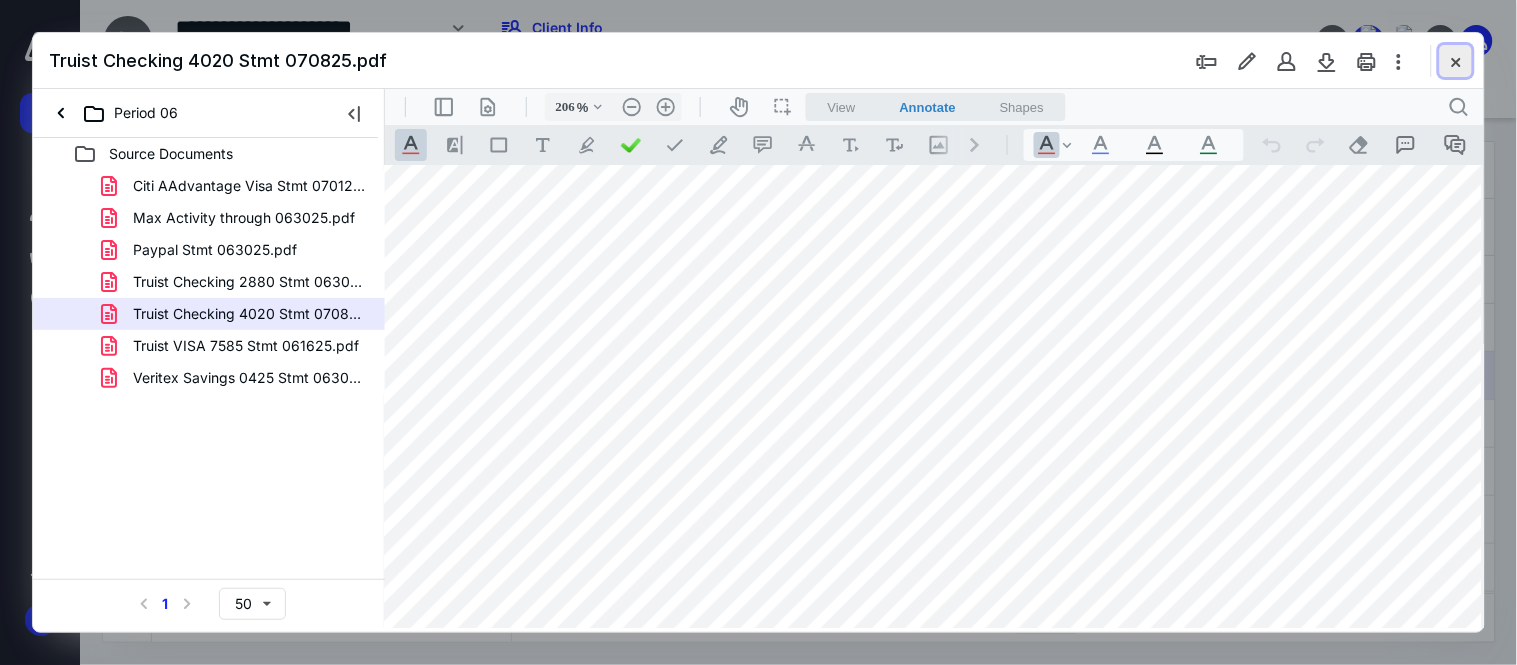 click at bounding box center (1456, 61) 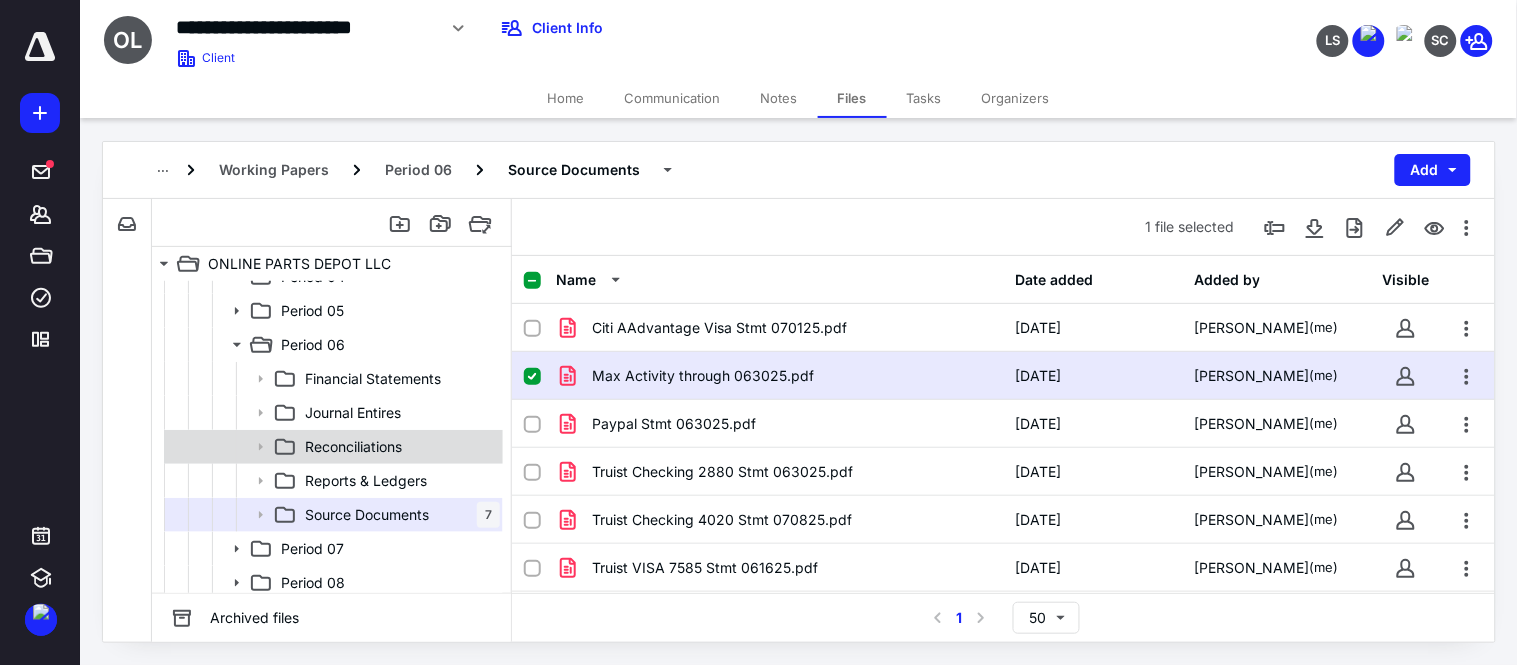 click on "Reconciliations" at bounding box center [353, 447] 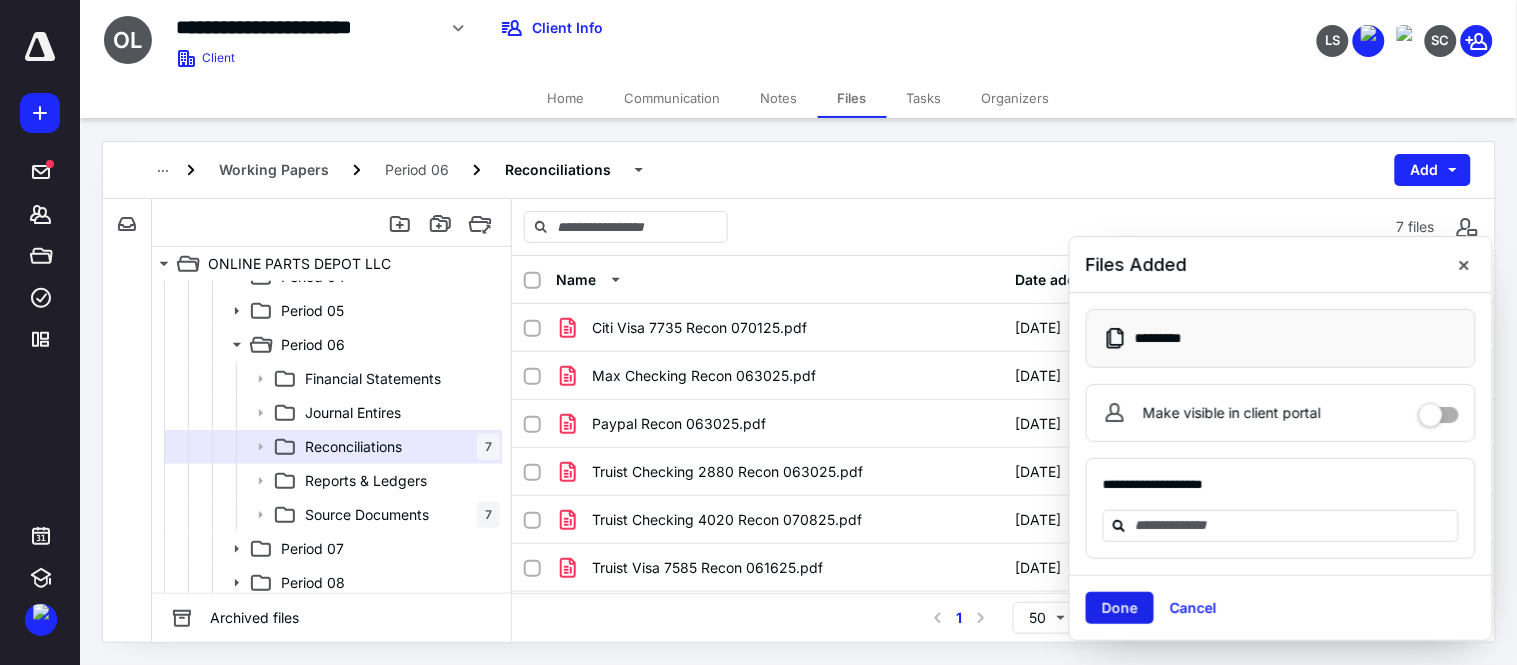 click on "Done" at bounding box center (1120, 608) 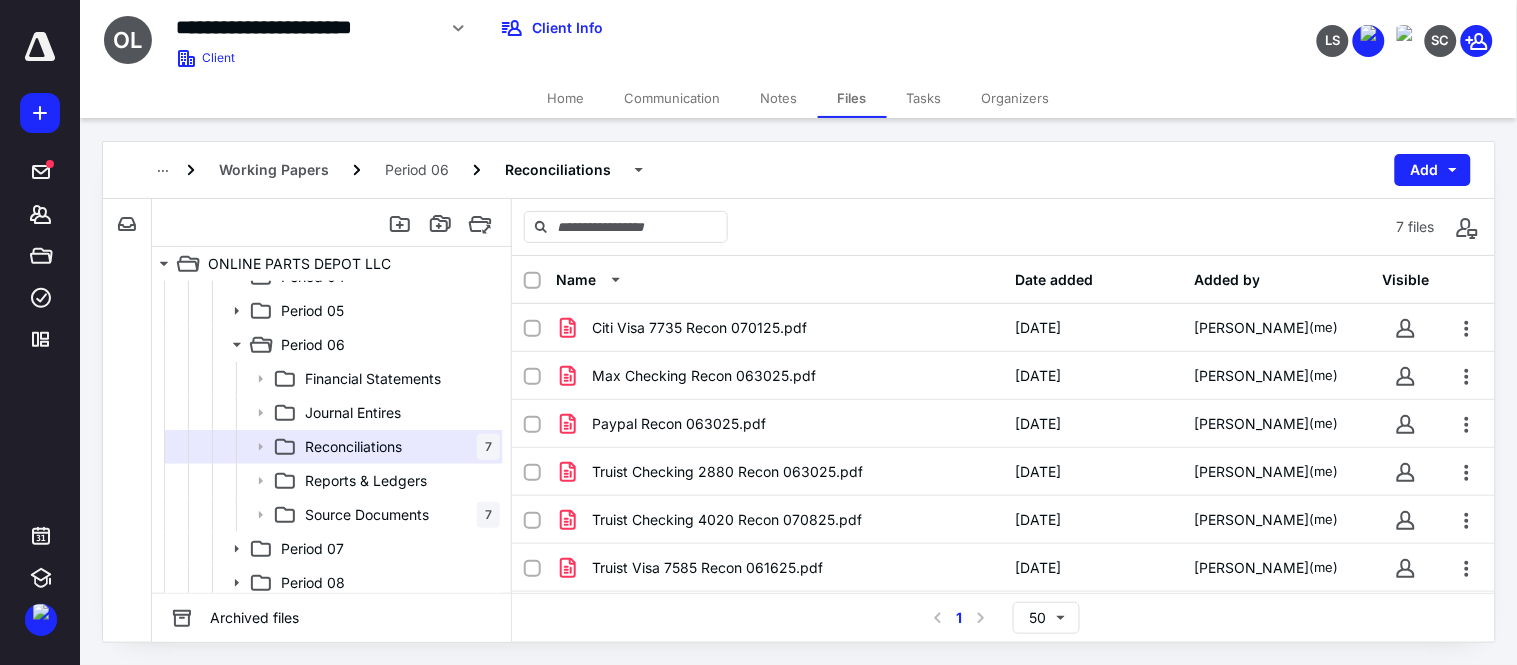 drag, startPoint x: 921, startPoint y: 96, endPoint x: 934, endPoint y: 111, distance: 19.849434 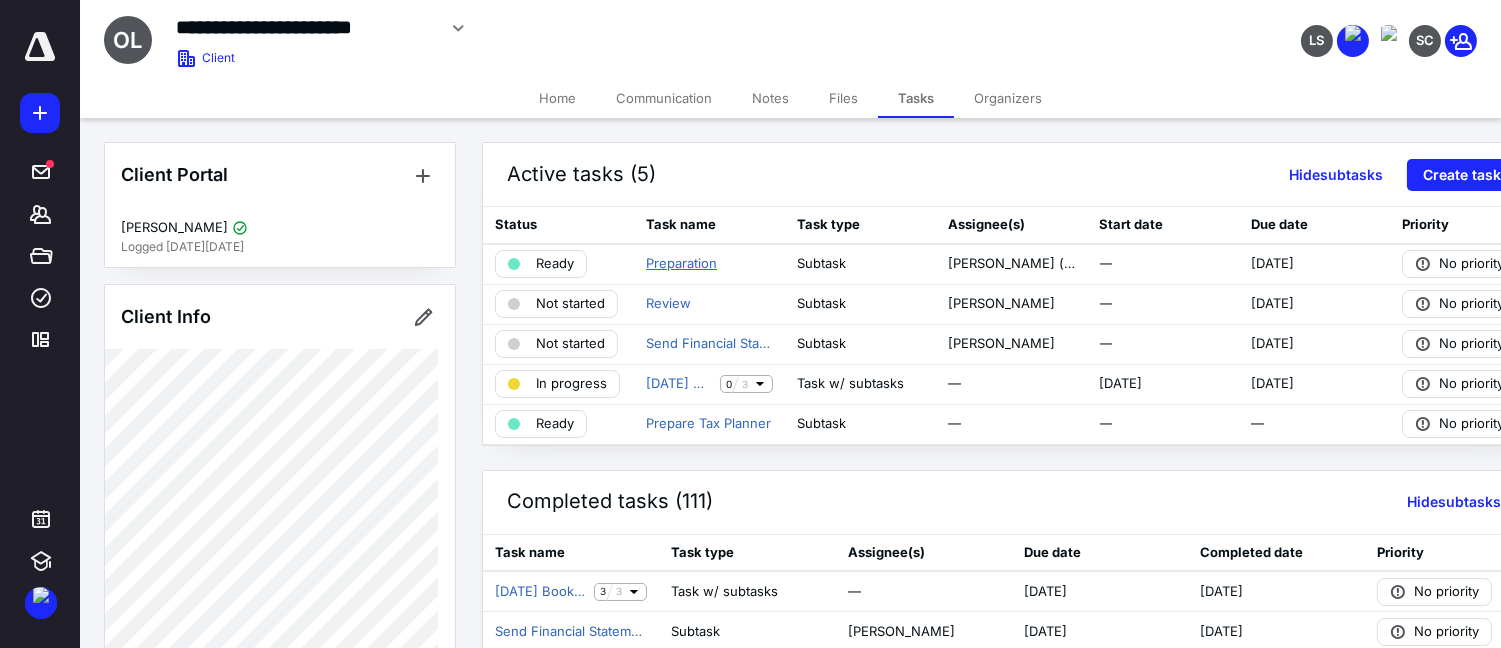 click on "Preparation" at bounding box center (681, 264) 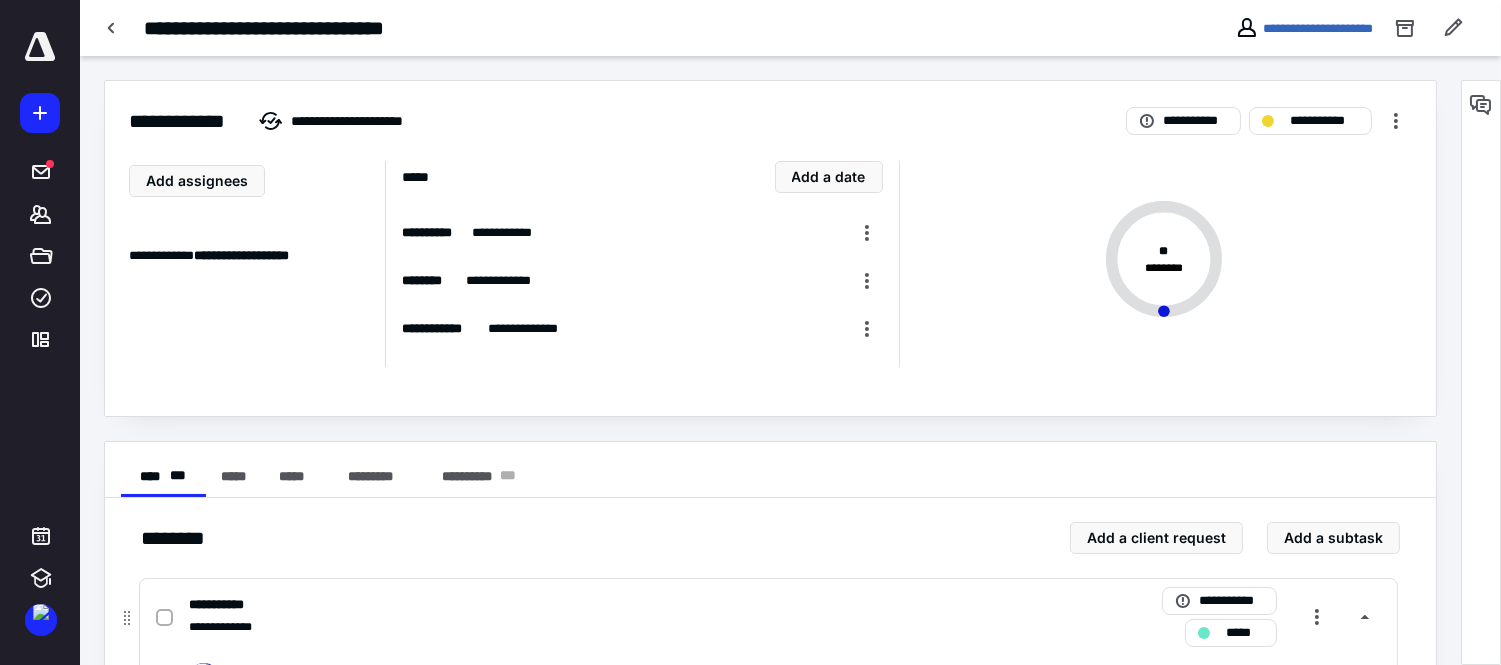 click 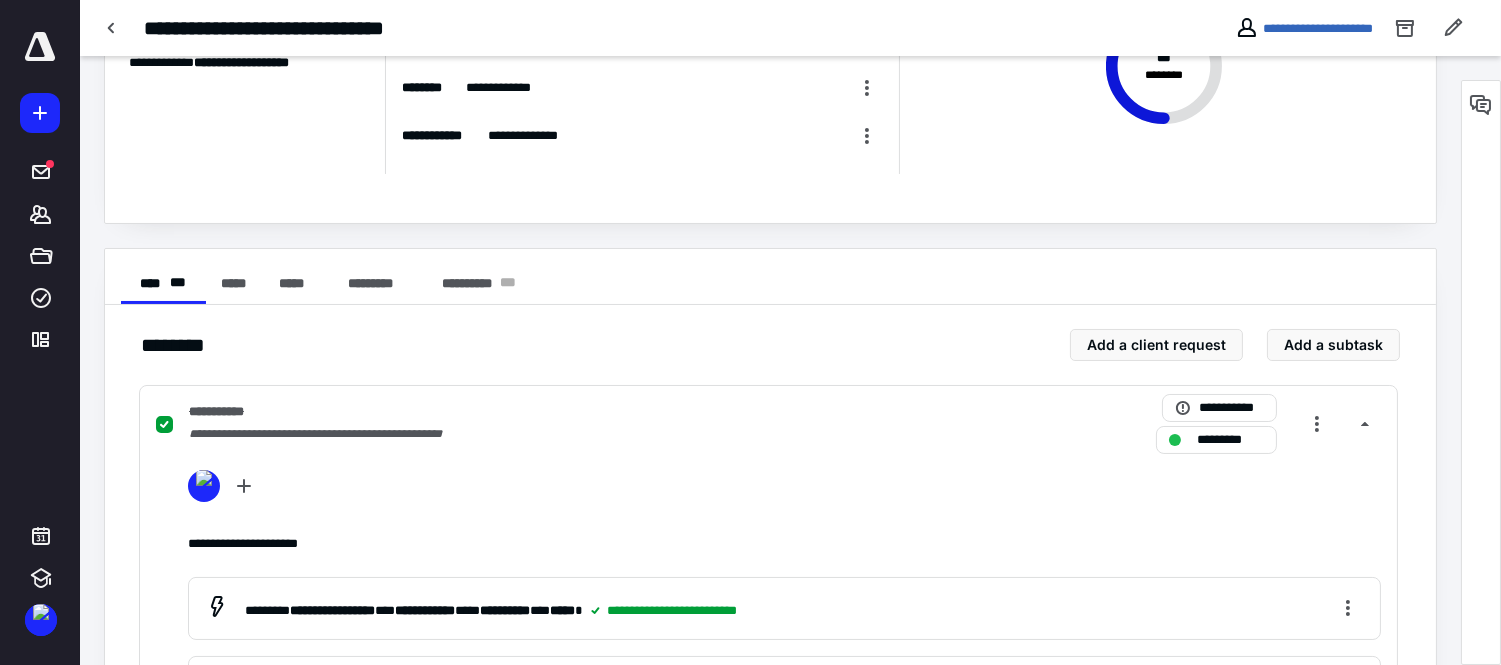 scroll, scrollTop: 555, scrollLeft: 0, axis: vertical 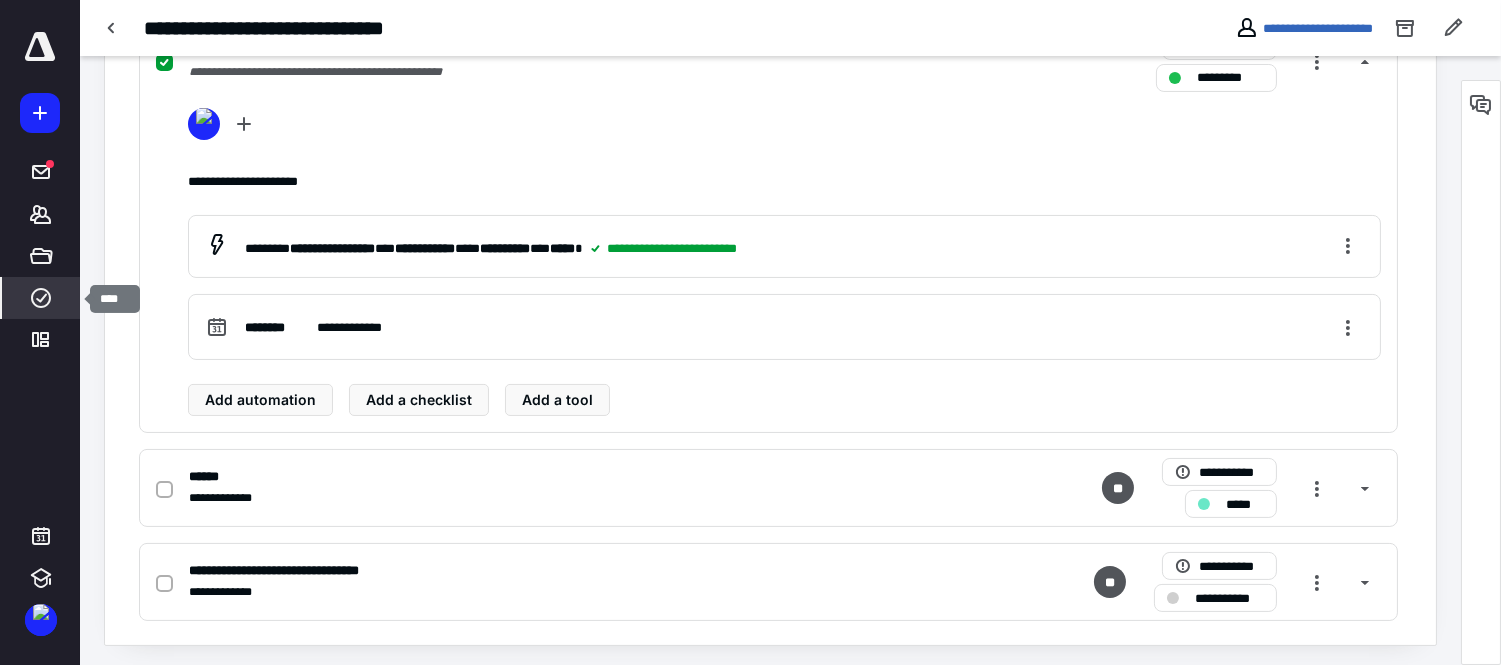 click 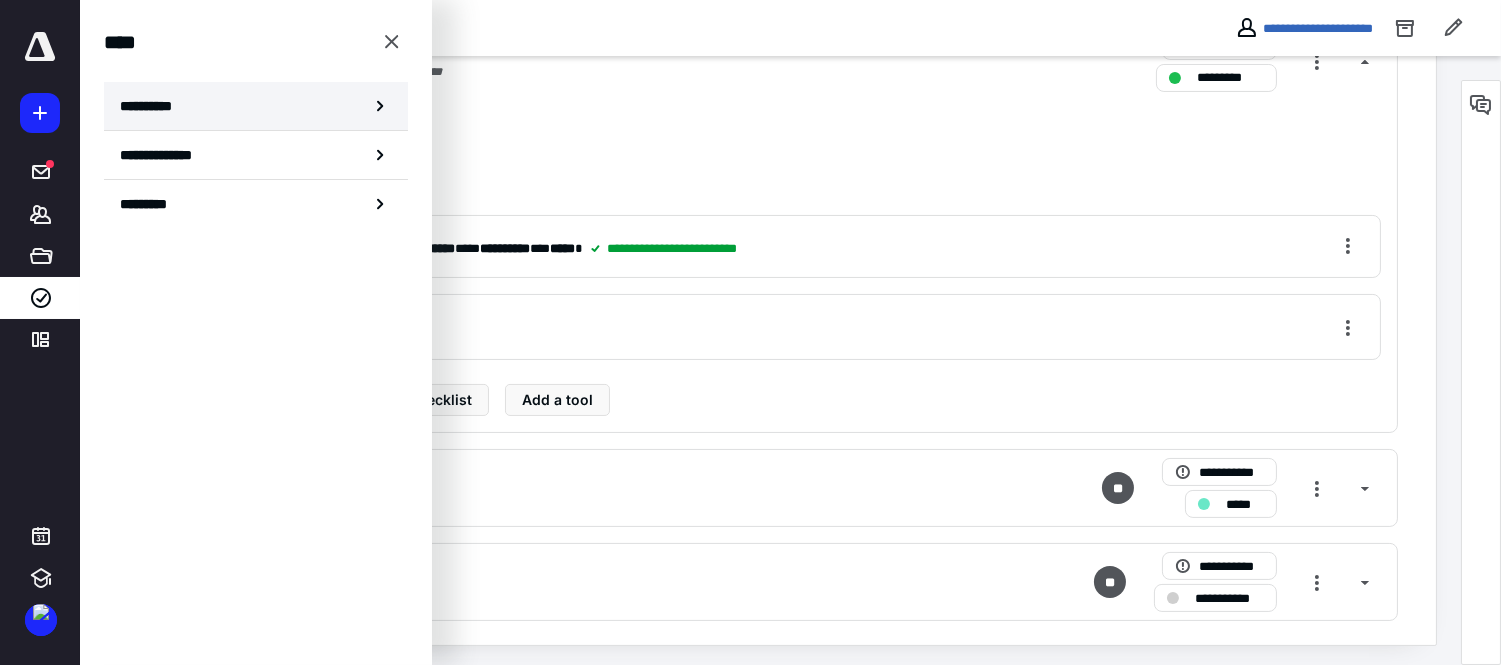 click on "**********" at bounding box center [153, 106] 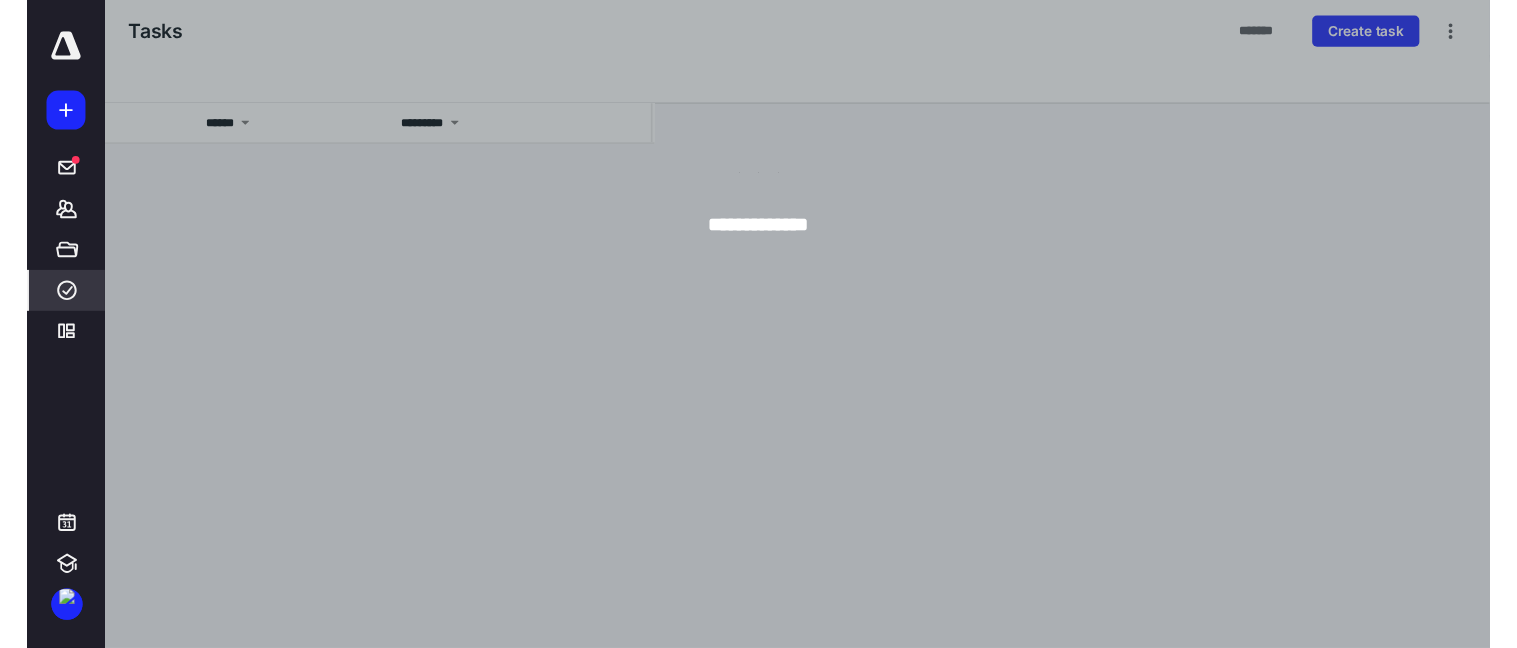 scroll, scrollTop: 0, scrollLeft: 0, axis: both 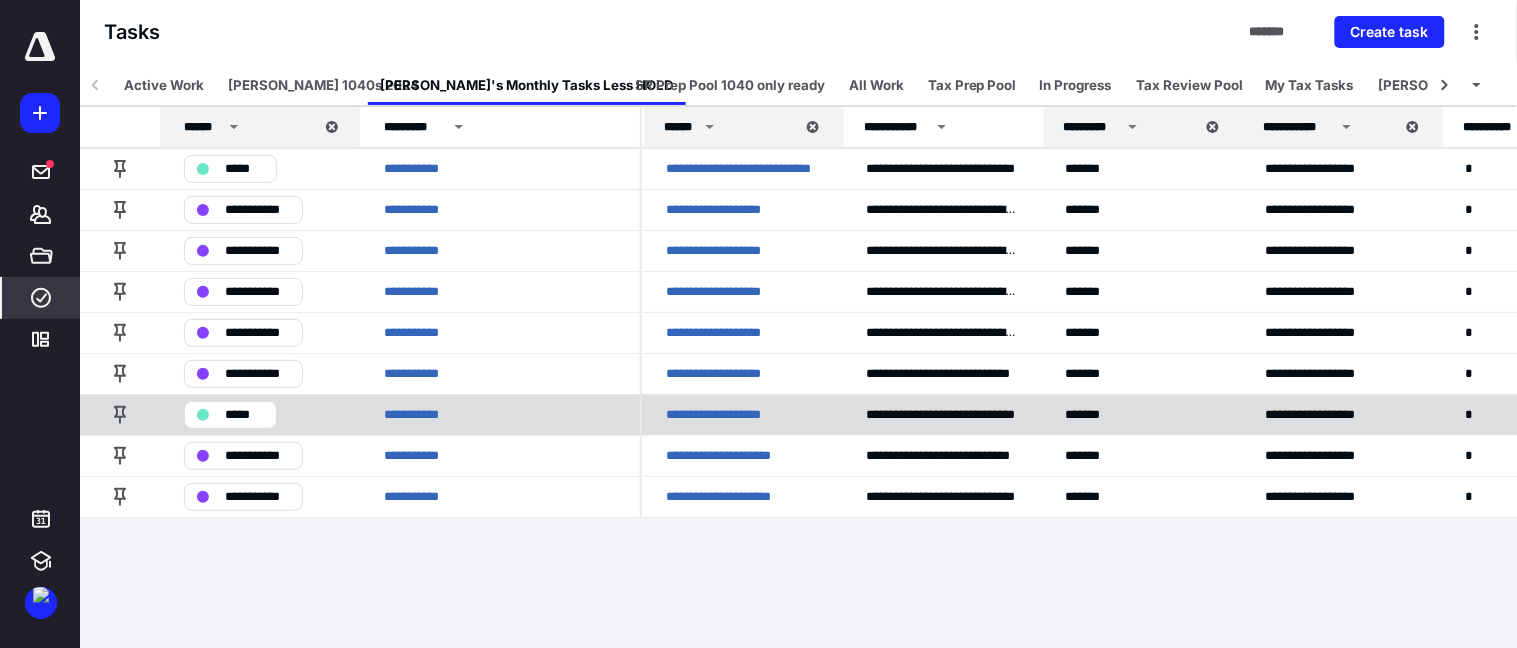 click on "*****" at bounding box center (230, 415) 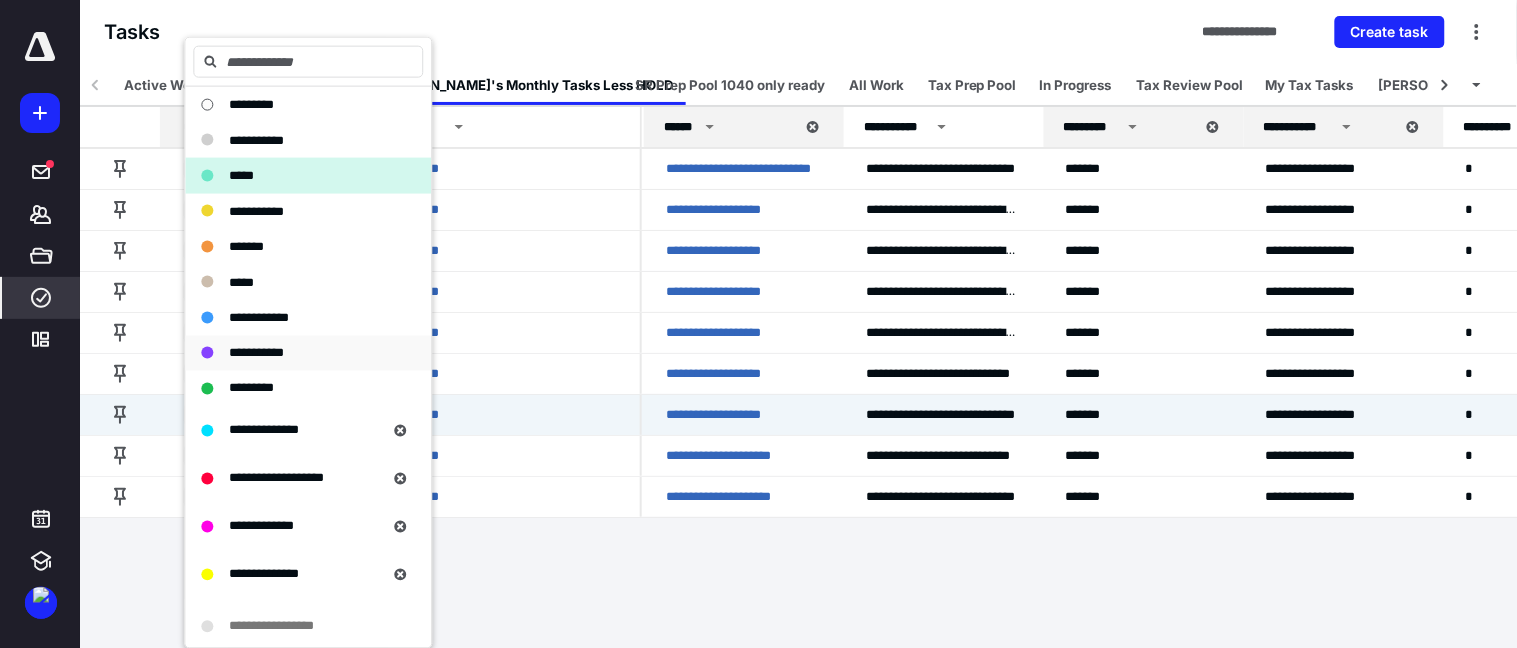 click on "**********" at bounding box center (308, 353) 